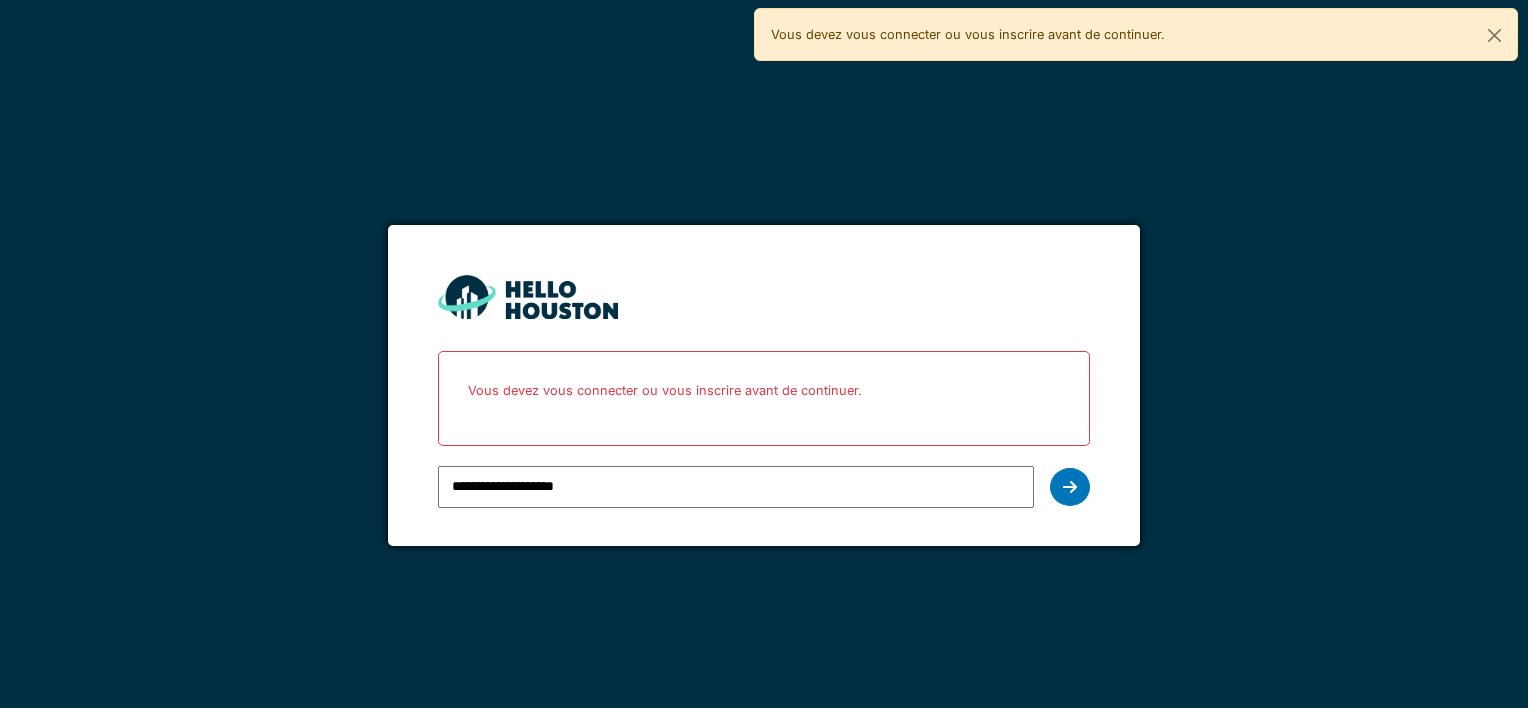 scroll, scrollTop: 0, scrollLeft: 0, axis: both 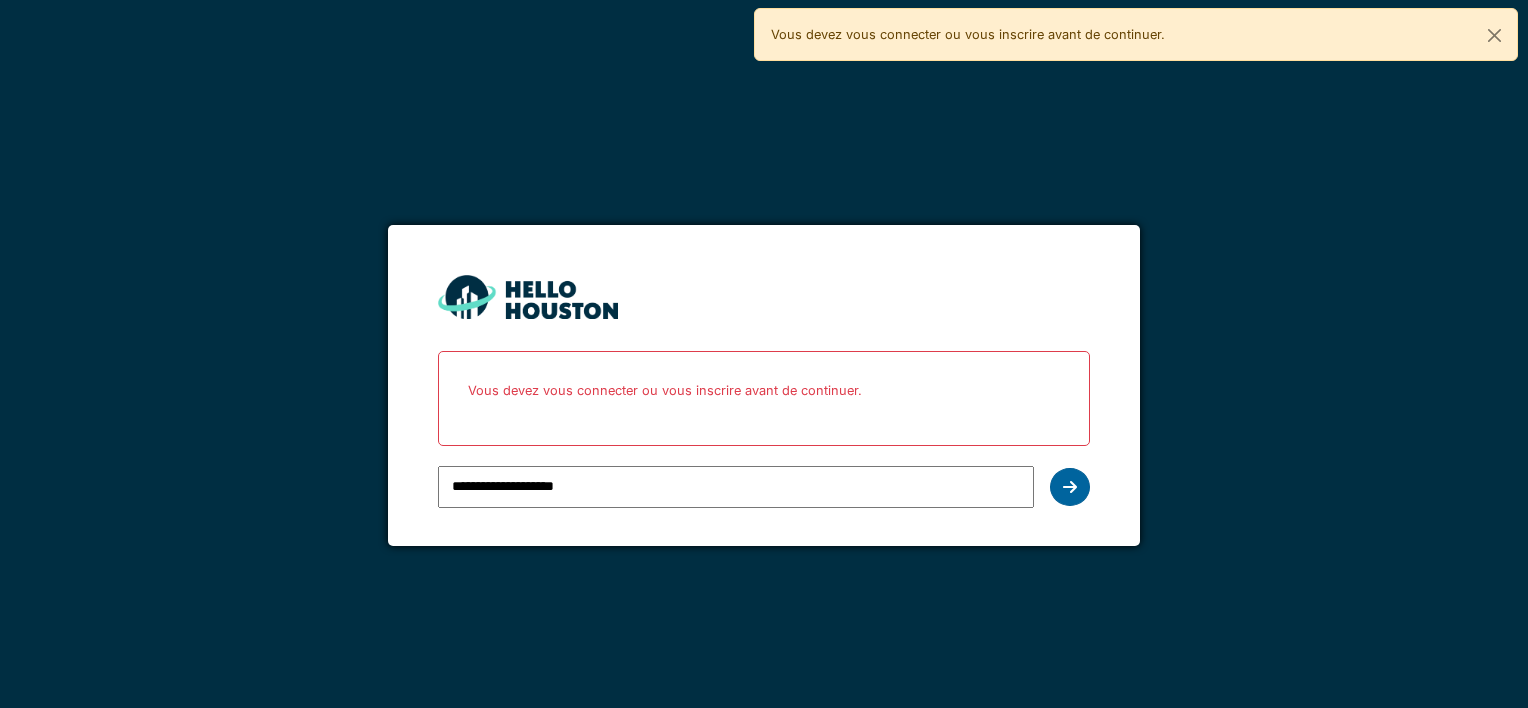 click at bounding box center [1070, 487] 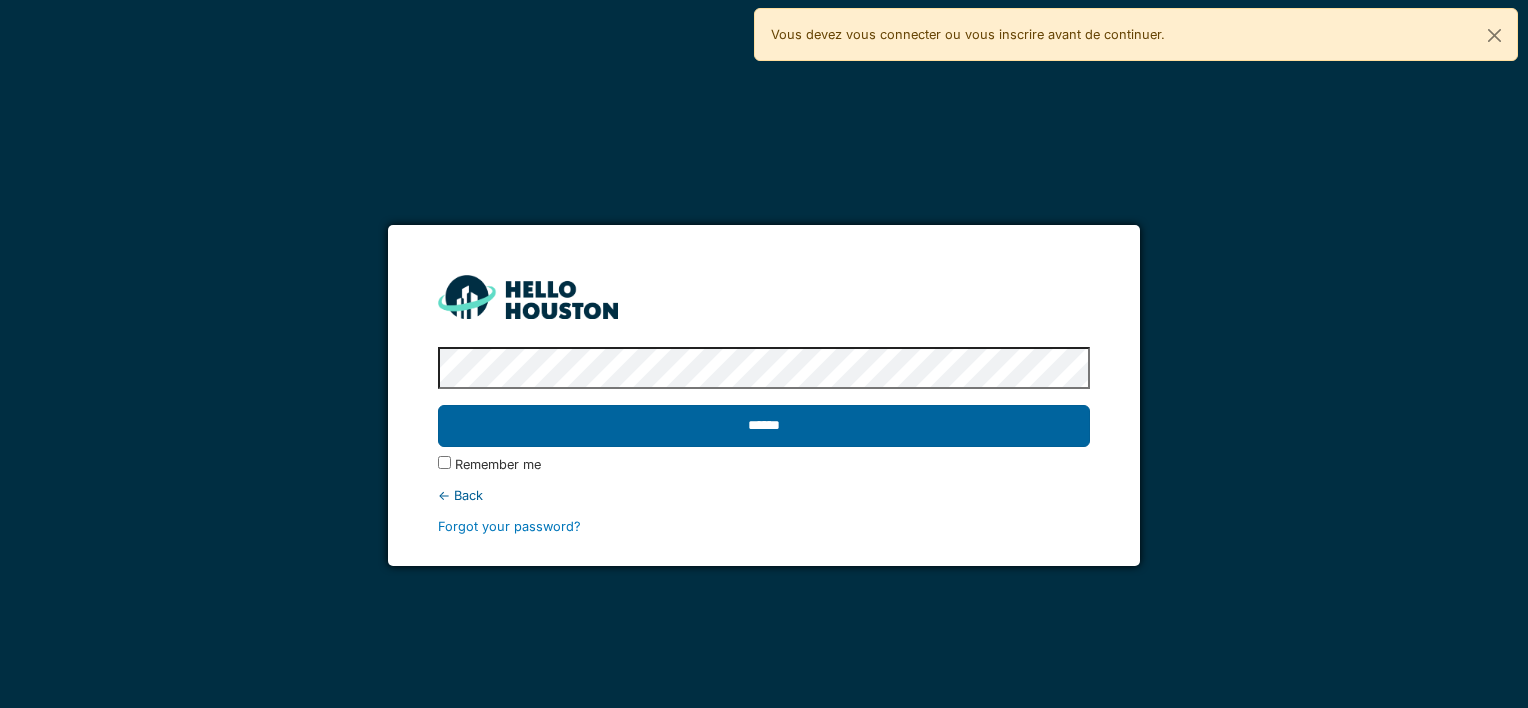 click on "******" at bounding box center (763, 426) 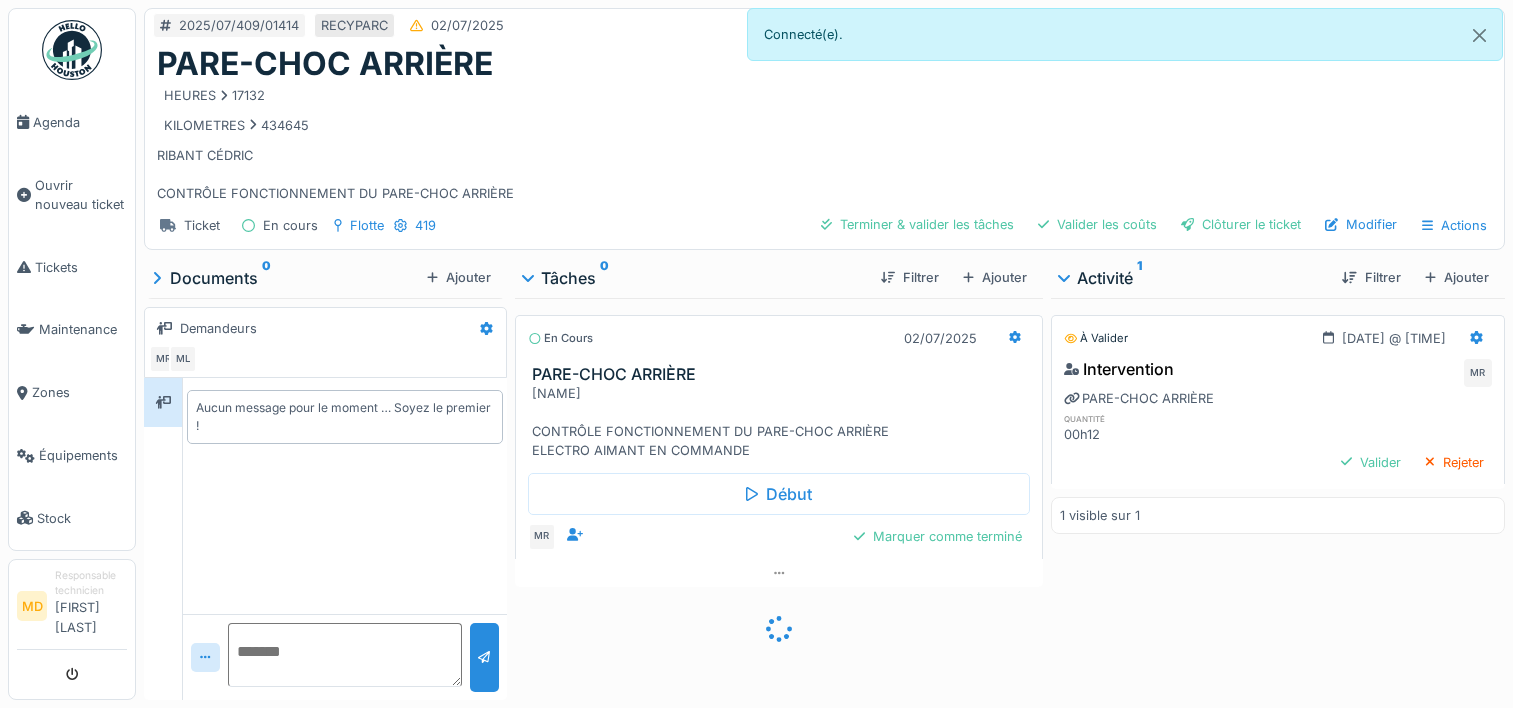 scroll, scrollTop: 0, scrollLeft: 0, axis: both 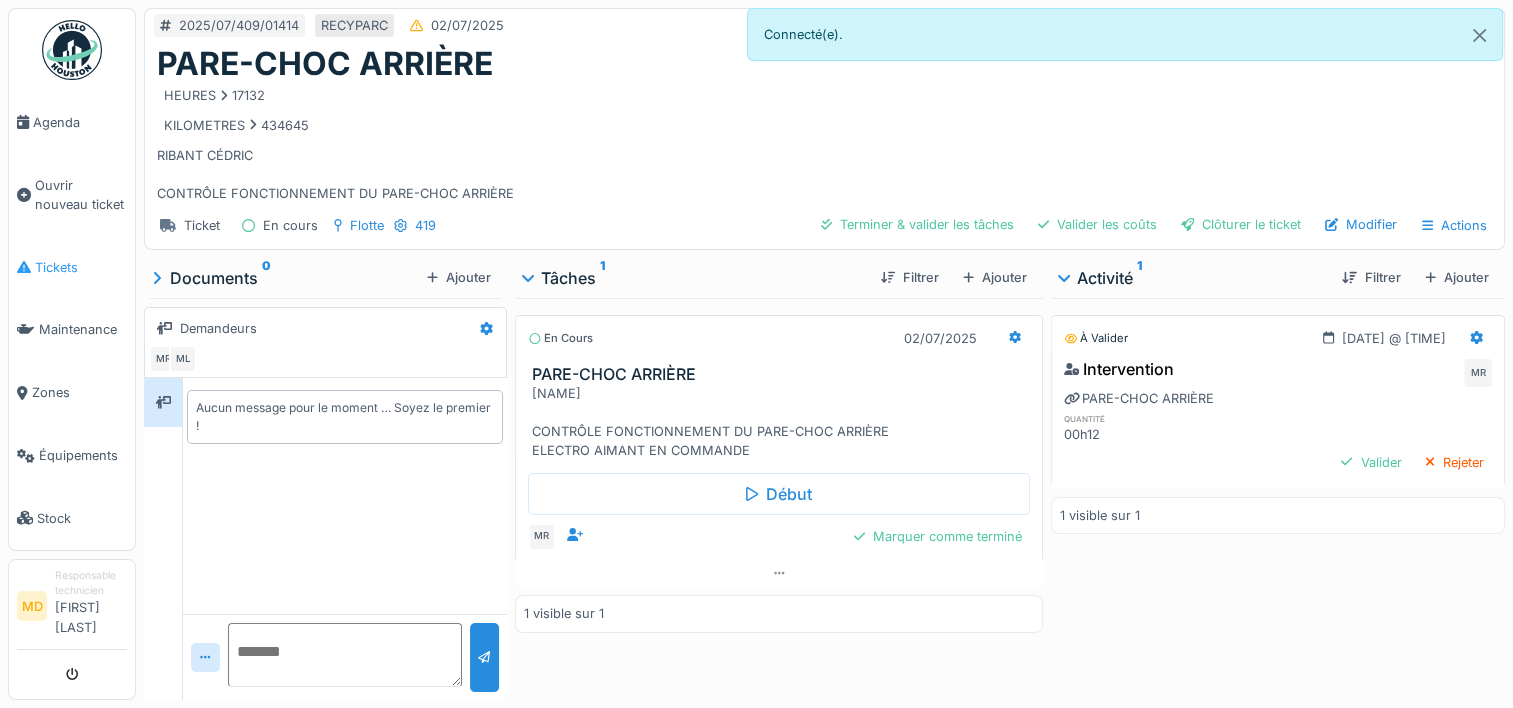 click on "Tickets" at bounding box center [81, 267] 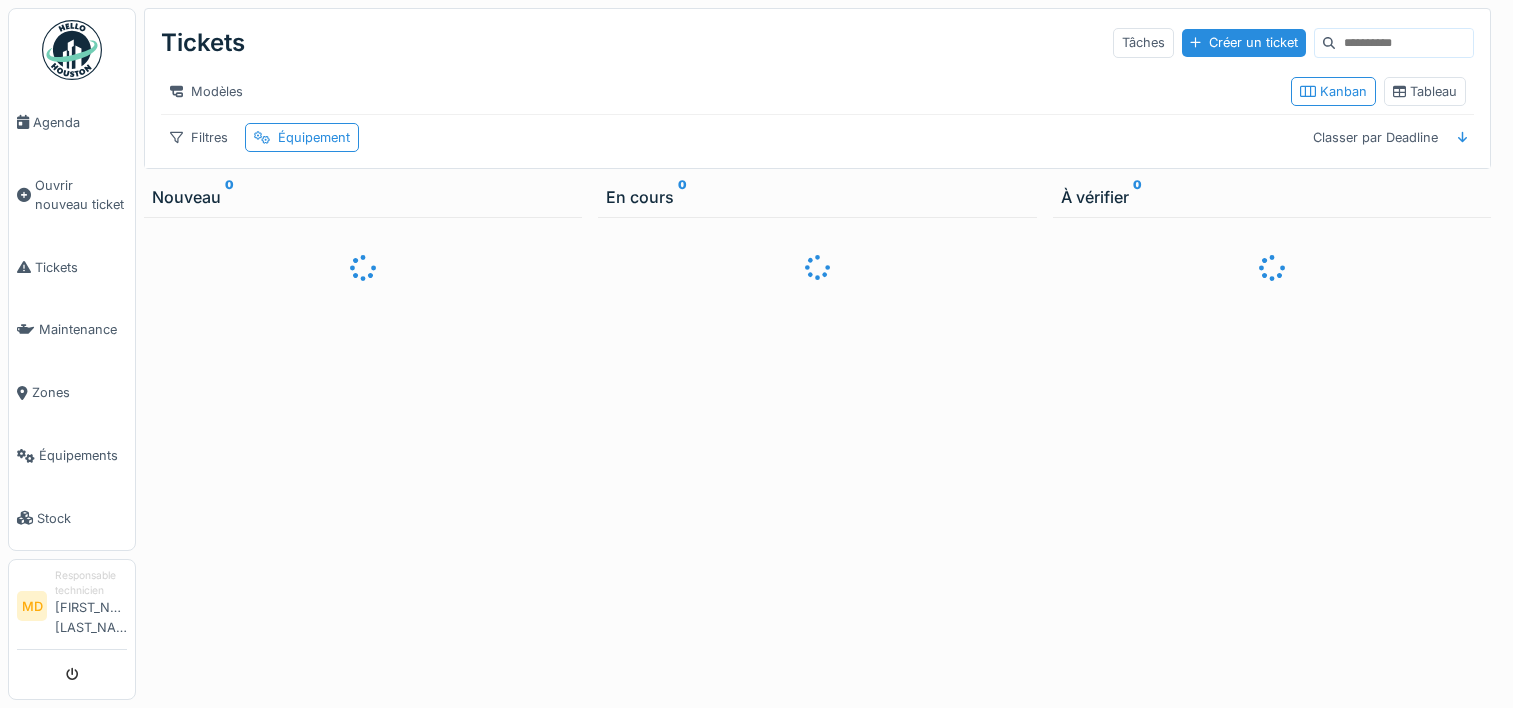 scroll, scrollTop: 0, scrollLeft: 0, axis: both 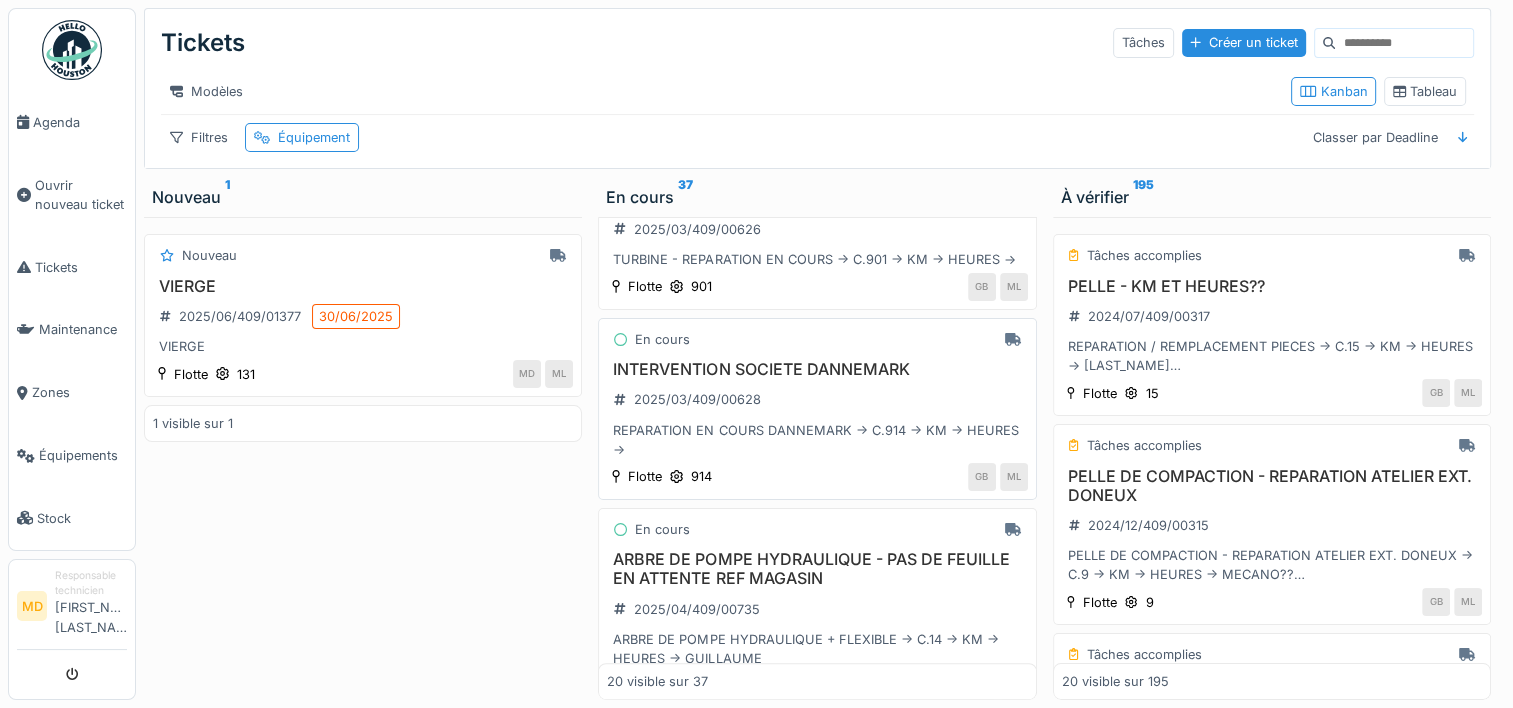 click on "REPARATION EN COURS DANNEMARK -> C.914 -> KM -> HEURES ->" at bounding box center (817, 440) 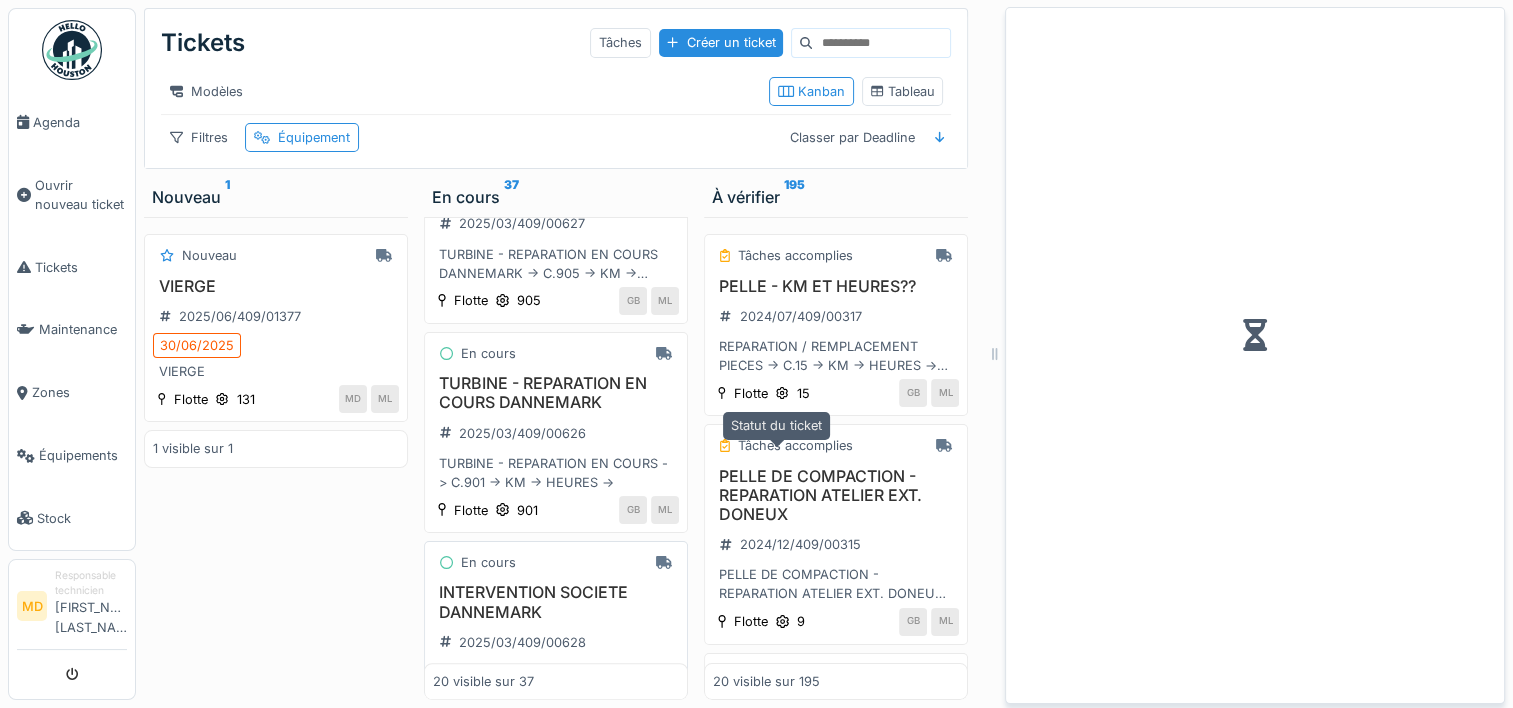 scroll, scrollTop: 1696, scrollLeft: 0, axis: vertical 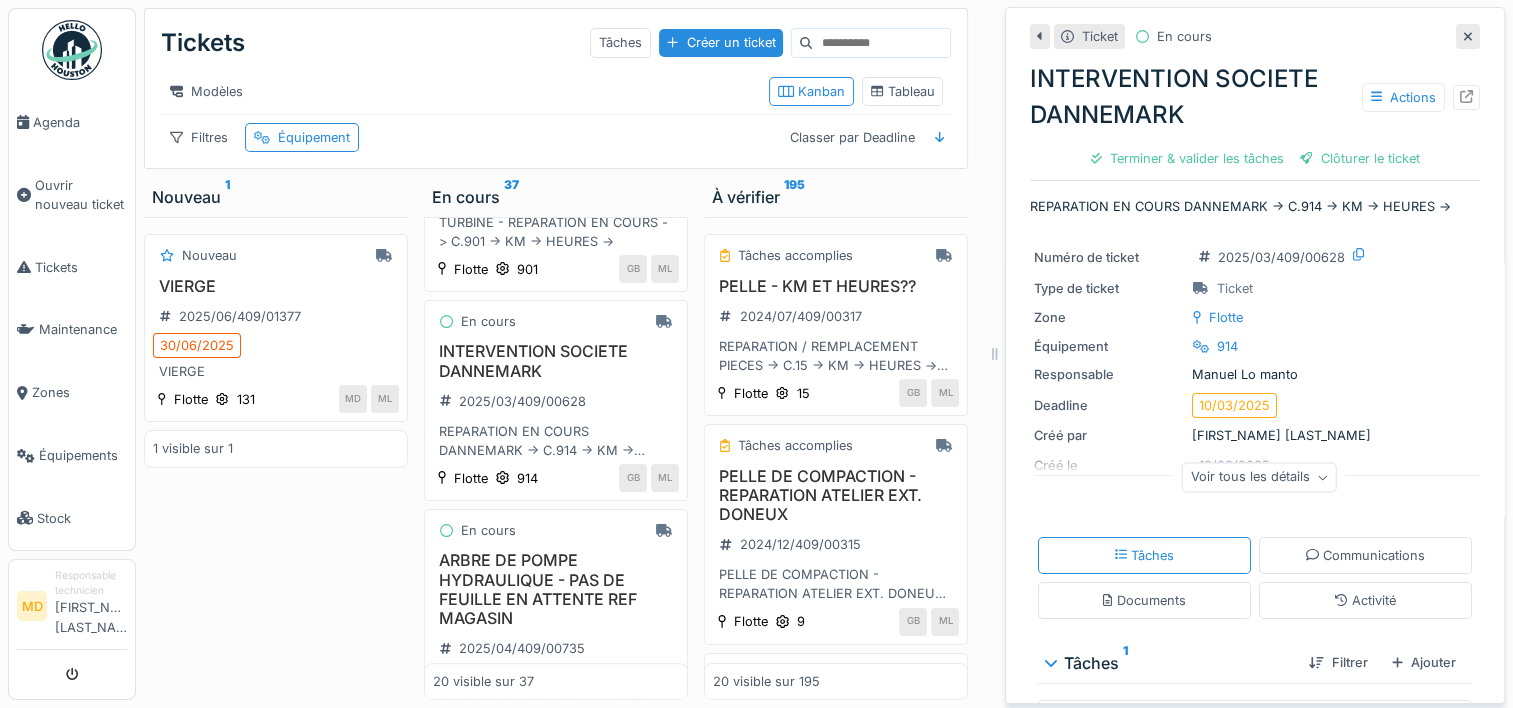 click at bounding box center (1468, 36) 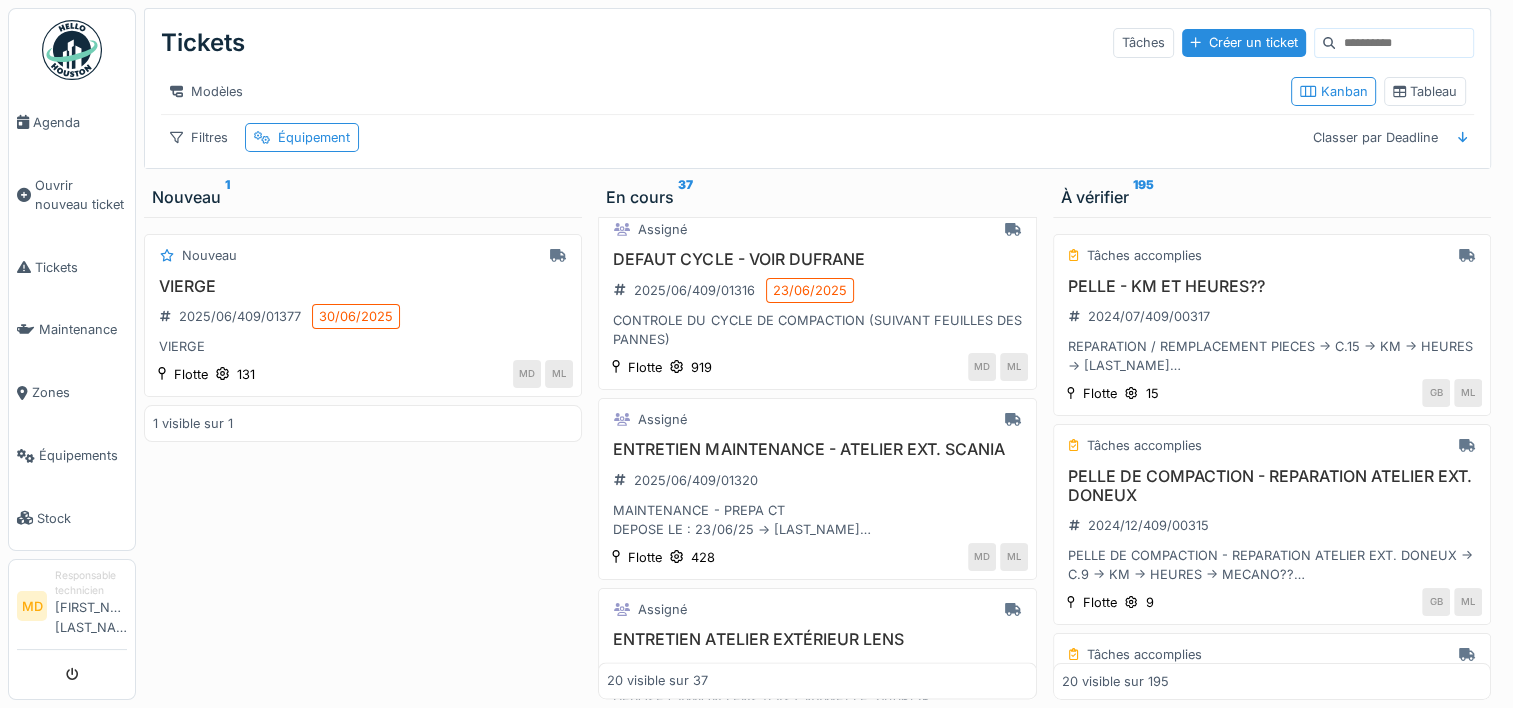scroll, scrollTop: 2860, scrollLeft: 0, axis: vertical 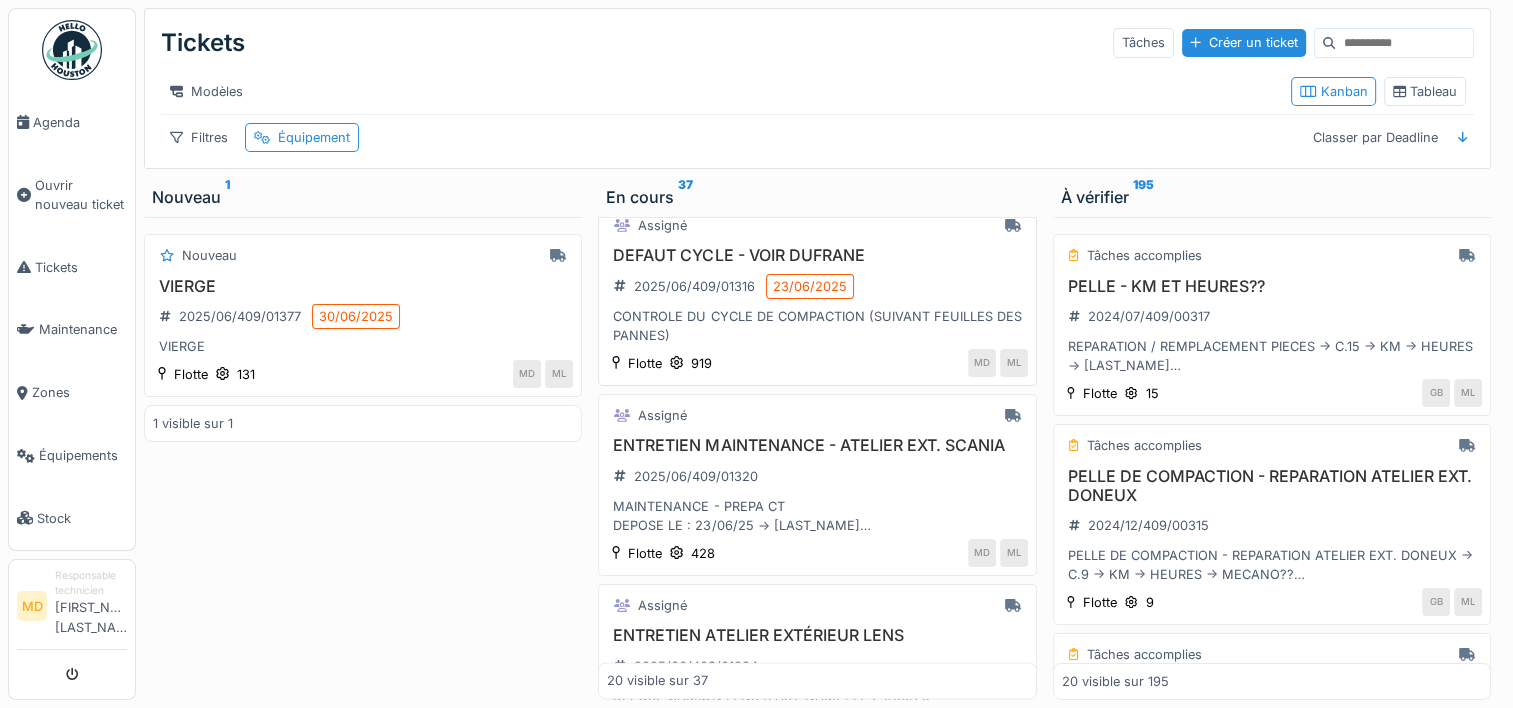 click on "CONTROLE DU CYCLE DE COMPACTION (SUIVANT FEUILLES DES PANNES)" at bounding box center [817, 326] 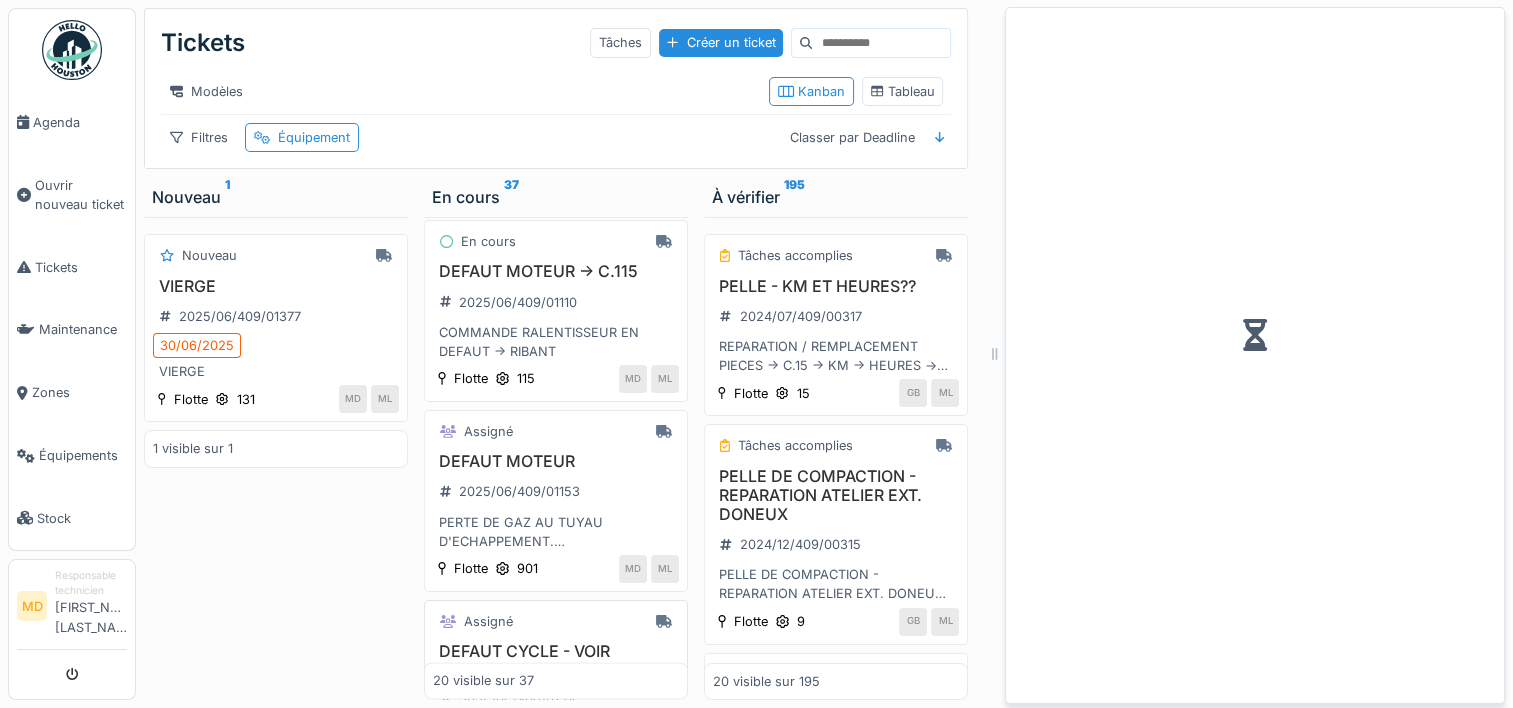 scroll, scrollTop: 3256, scrollLeft: 0, axis: vertical 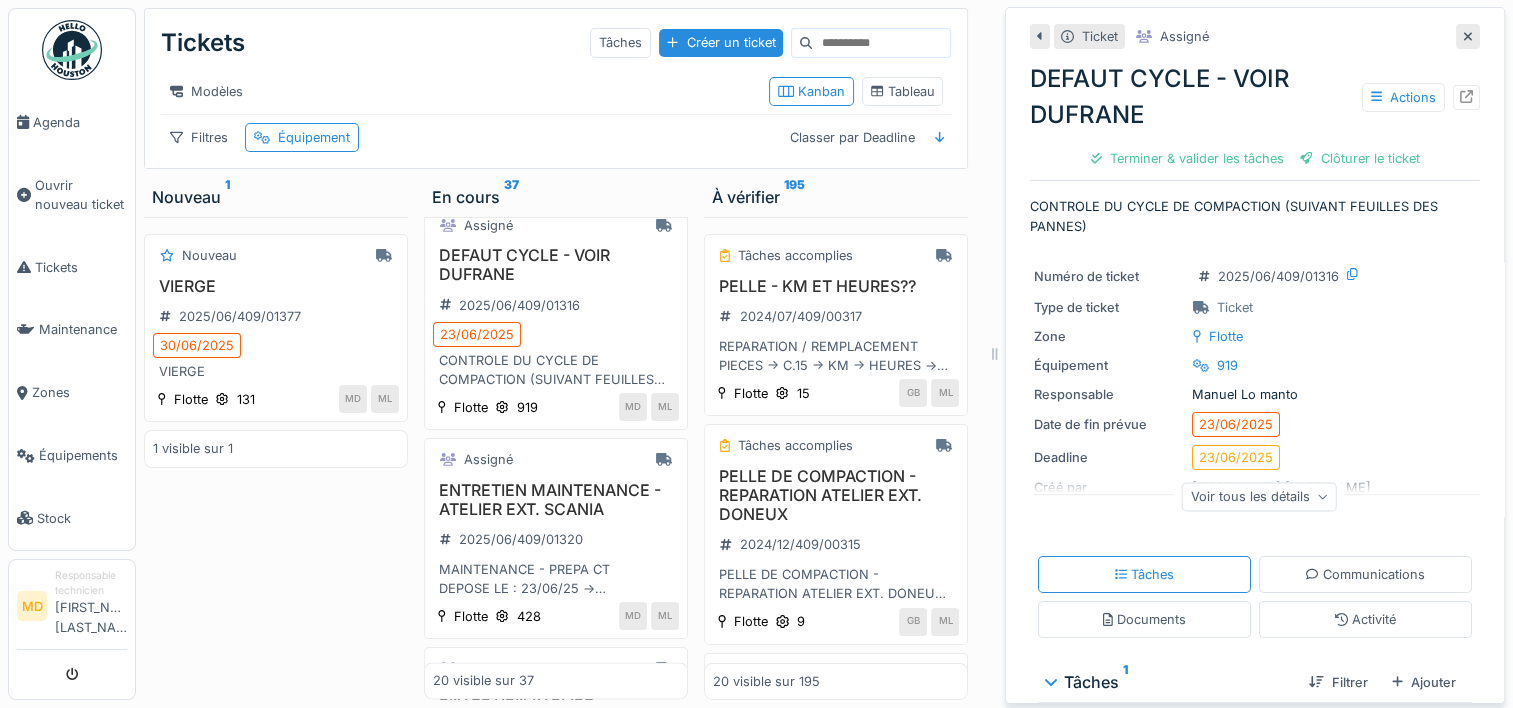 click on "Voir tous les détails" at bounding box center (1259, 496) 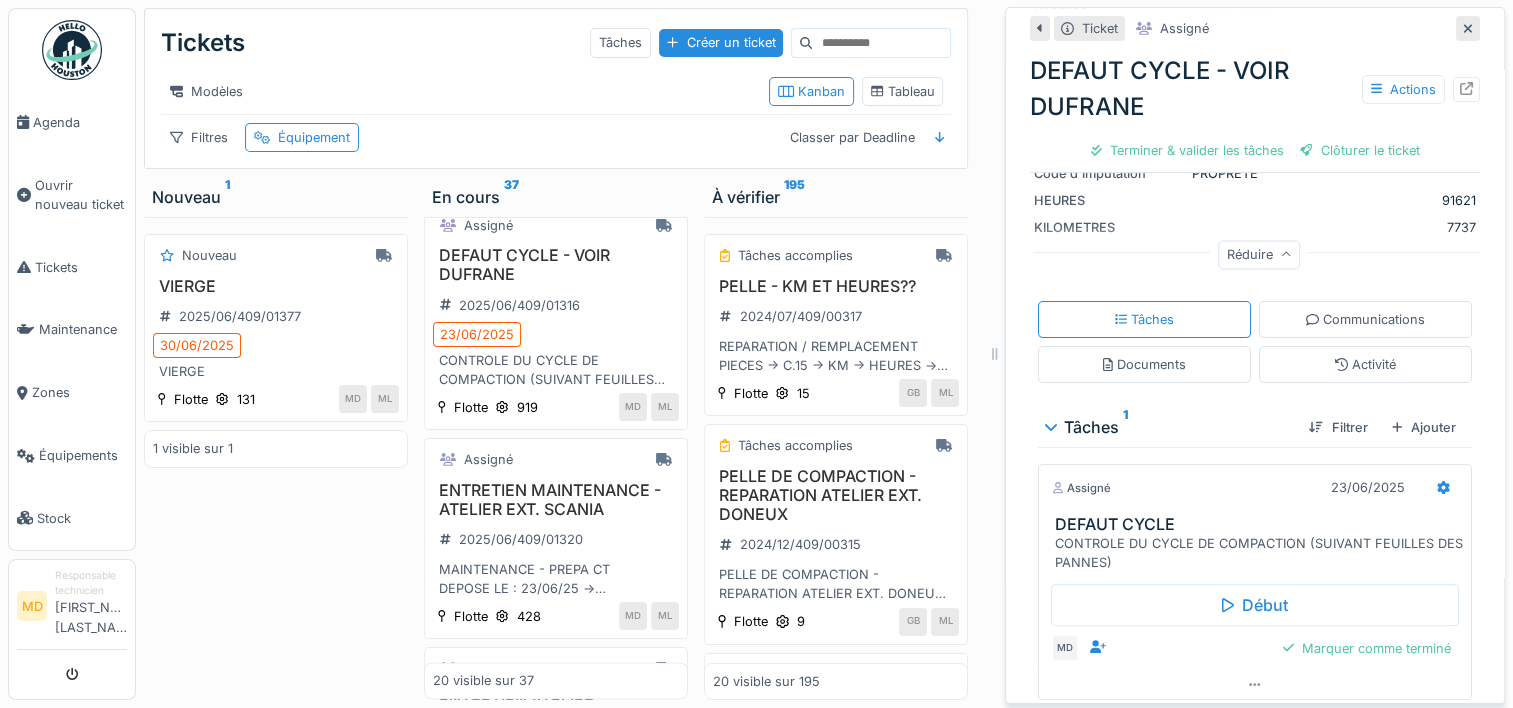 scroll, scrollTop: 499, scrollLeft: 0, axis: vertical 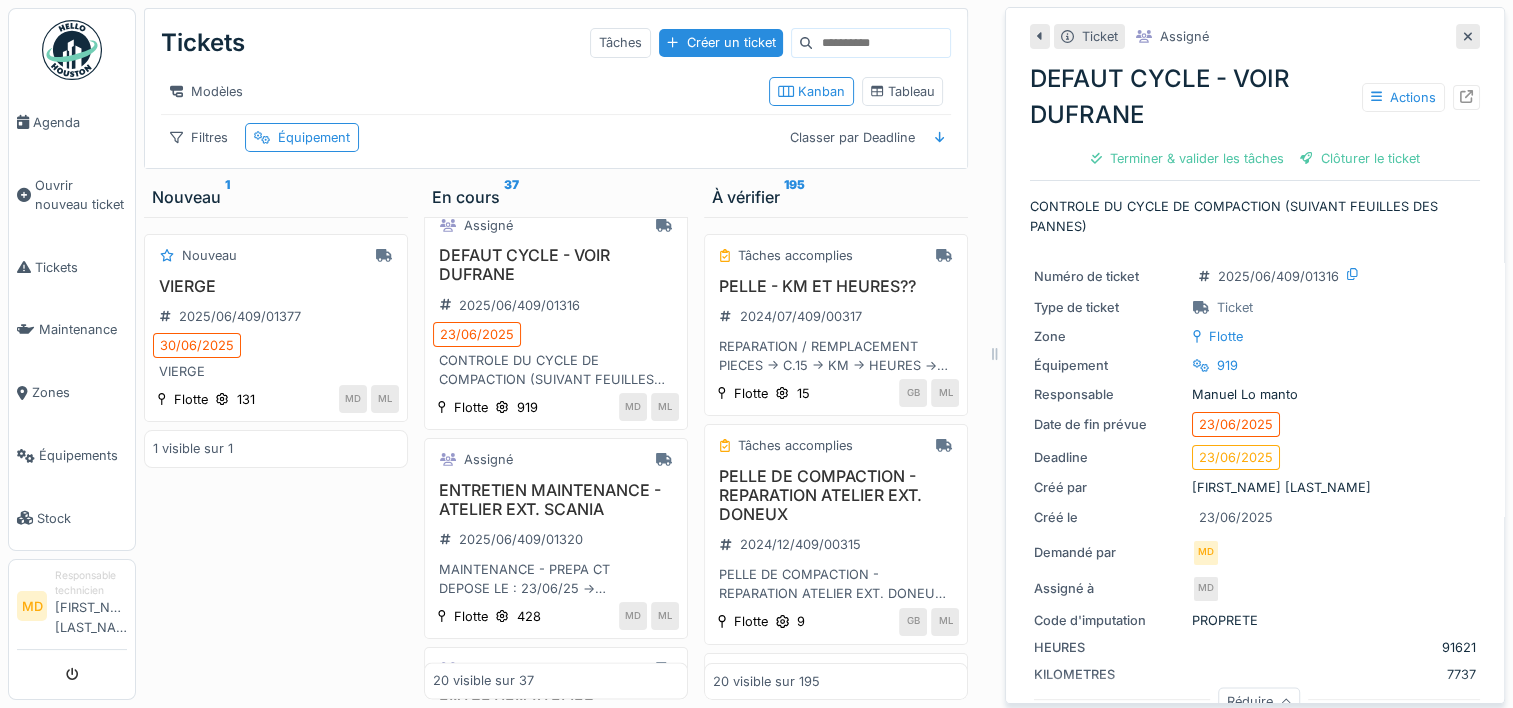 click at bounding box center (1468, 36) 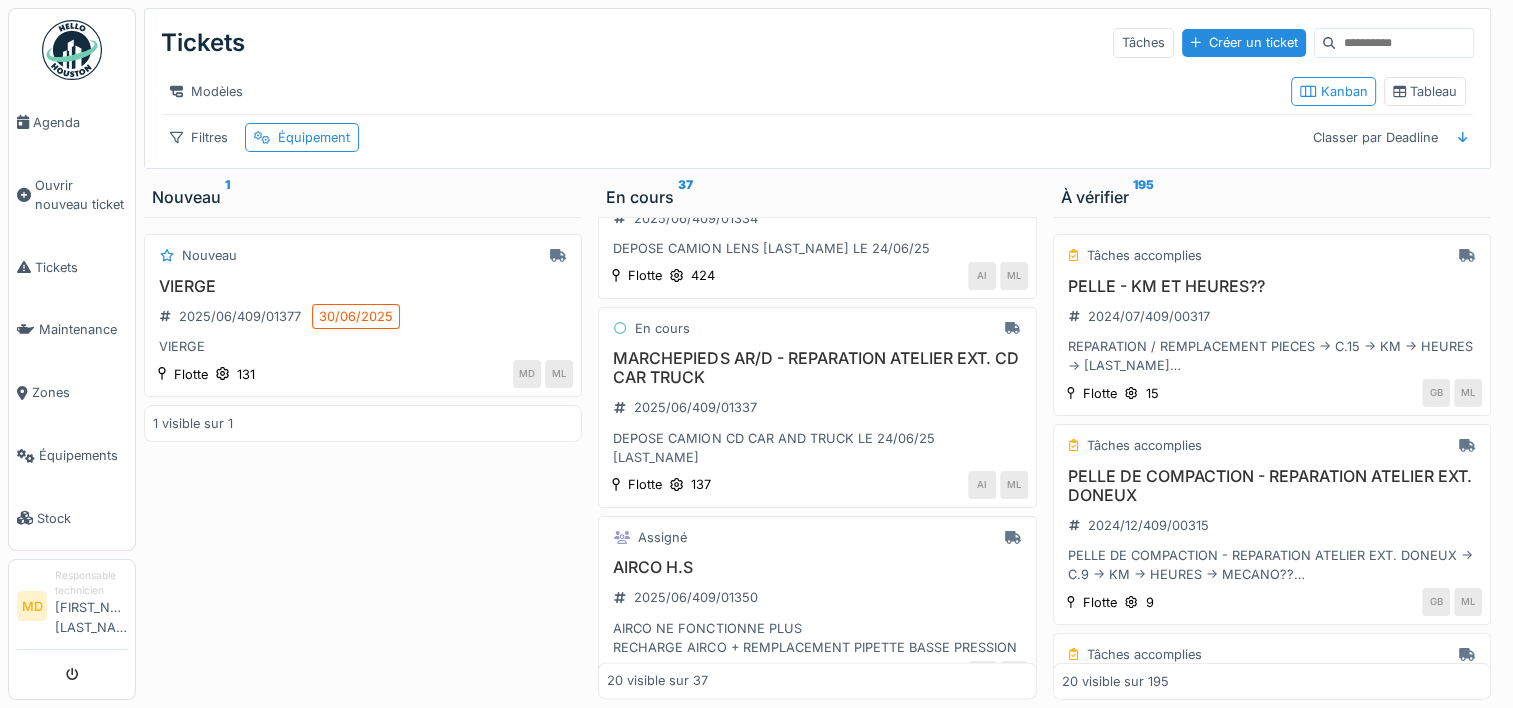 scroll, scrollTop: 3424, scrollLeft: 0, axis: vertical 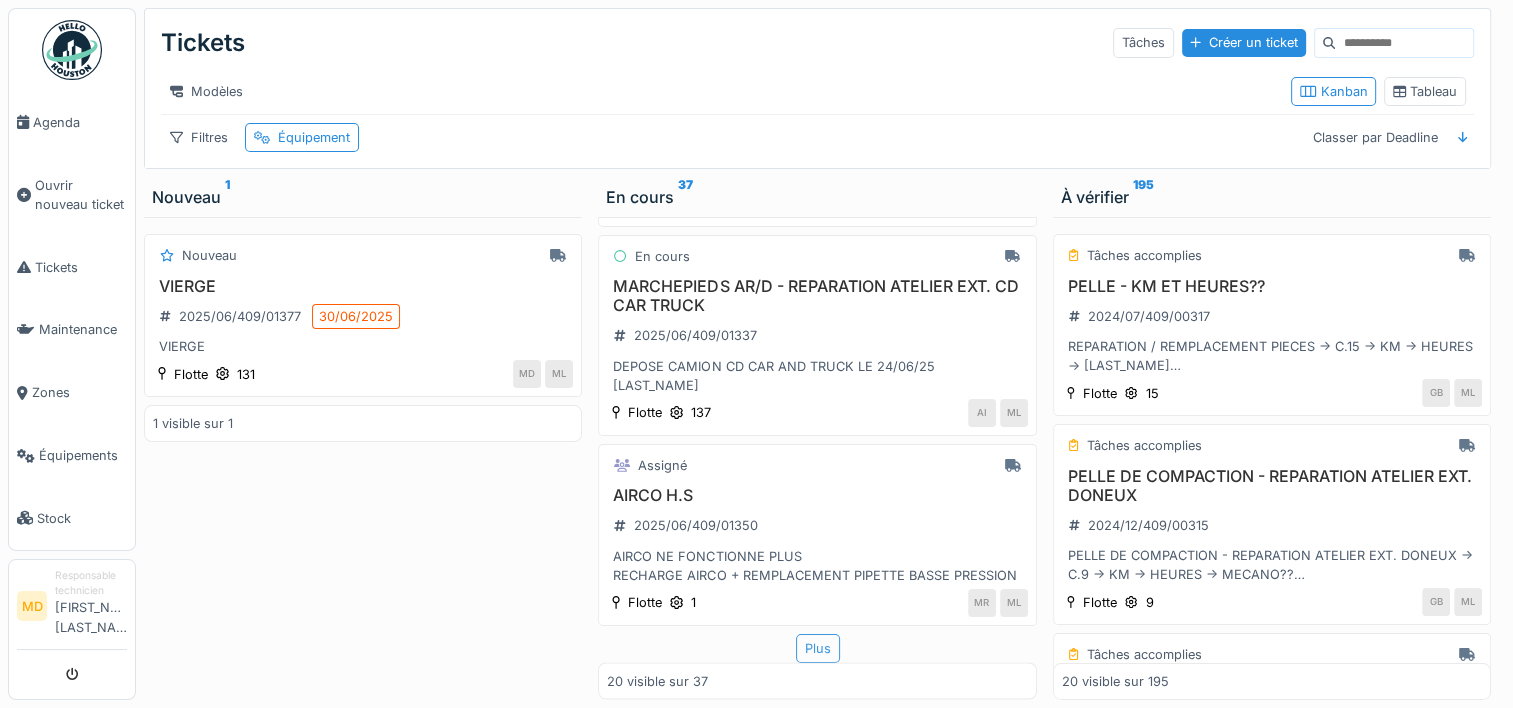 click on "Plus" at bounding box center [818, 648] 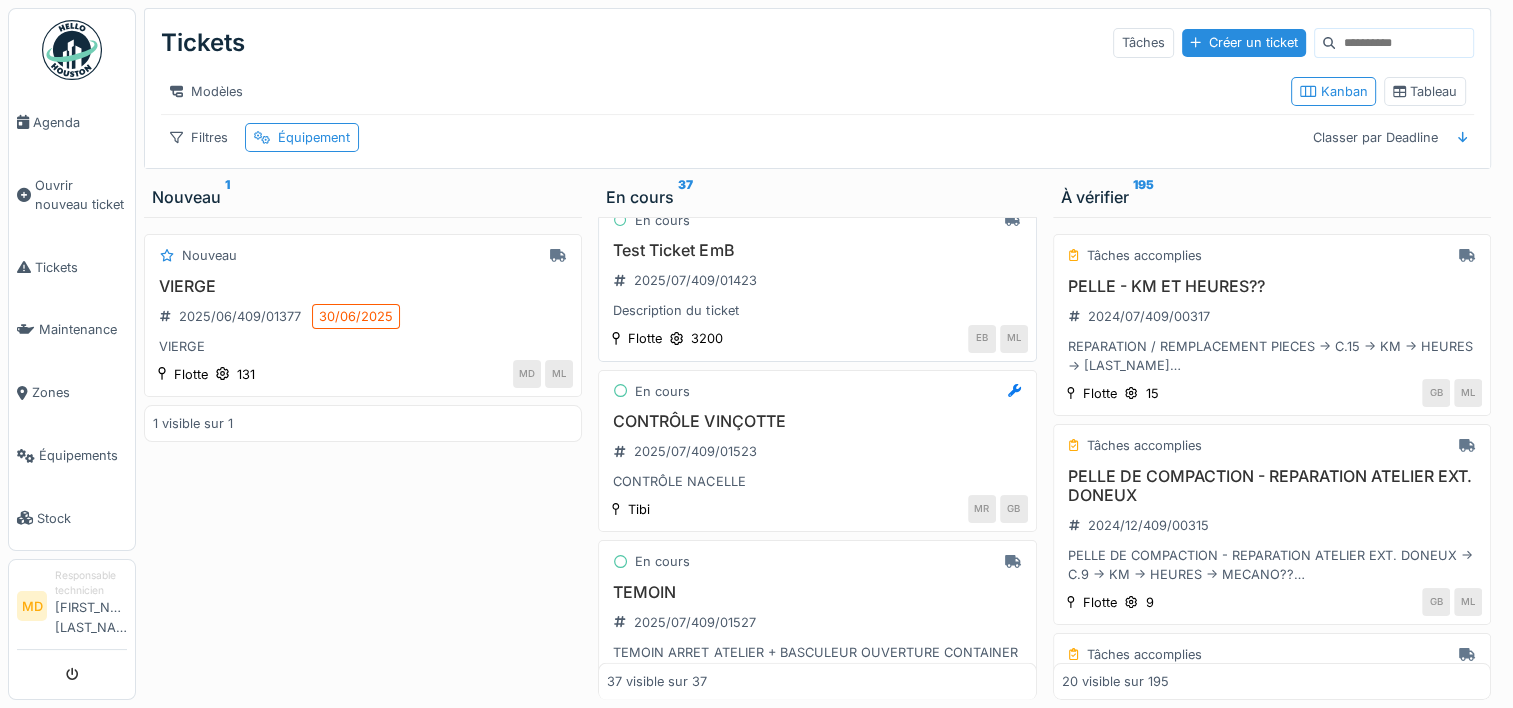 scroll, scrollTop: 6050, scrollLeft: 0, axis: vertical 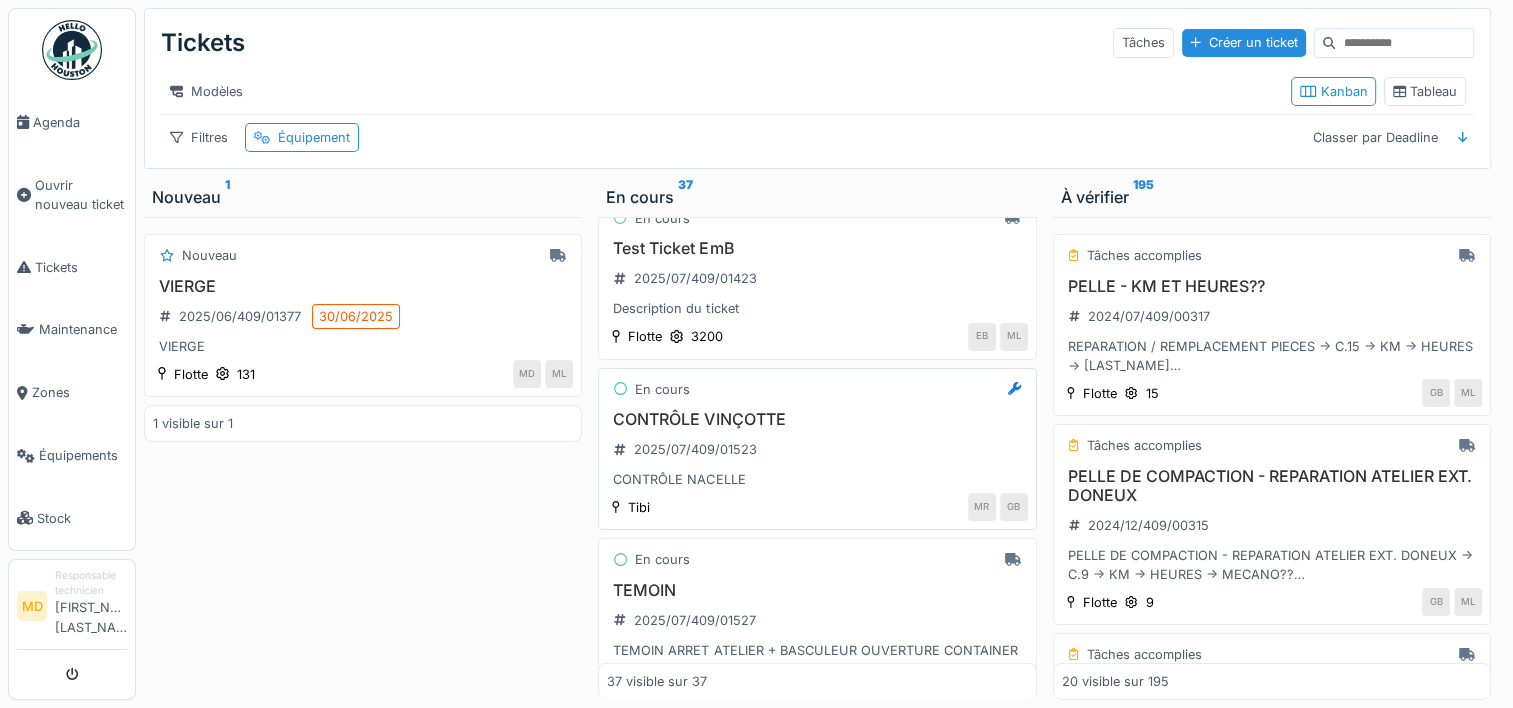 click on "CONTRÔLE VINÇOTTE" at bounding box center [817, 419] 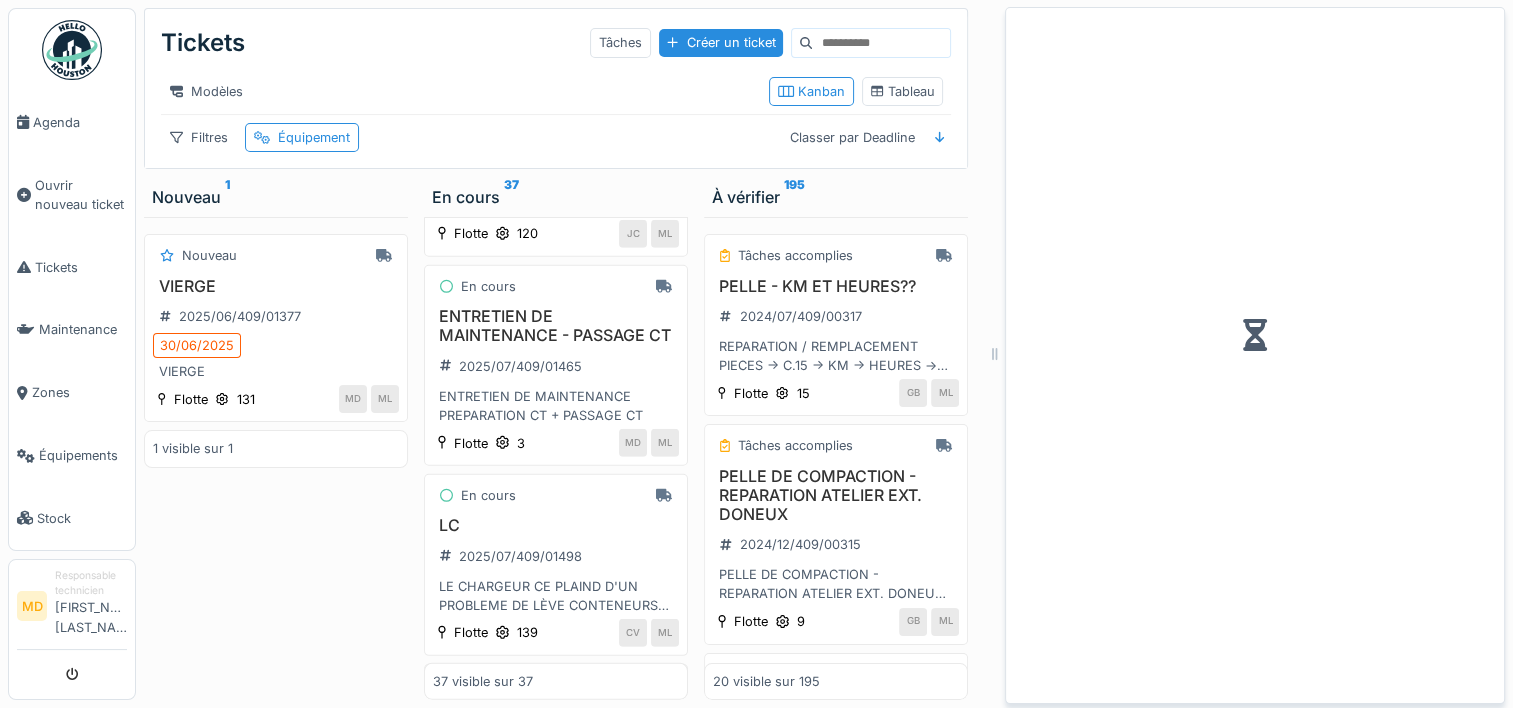scroll, scrollTop: 6827, scrollLeft: 0, axis: vertical 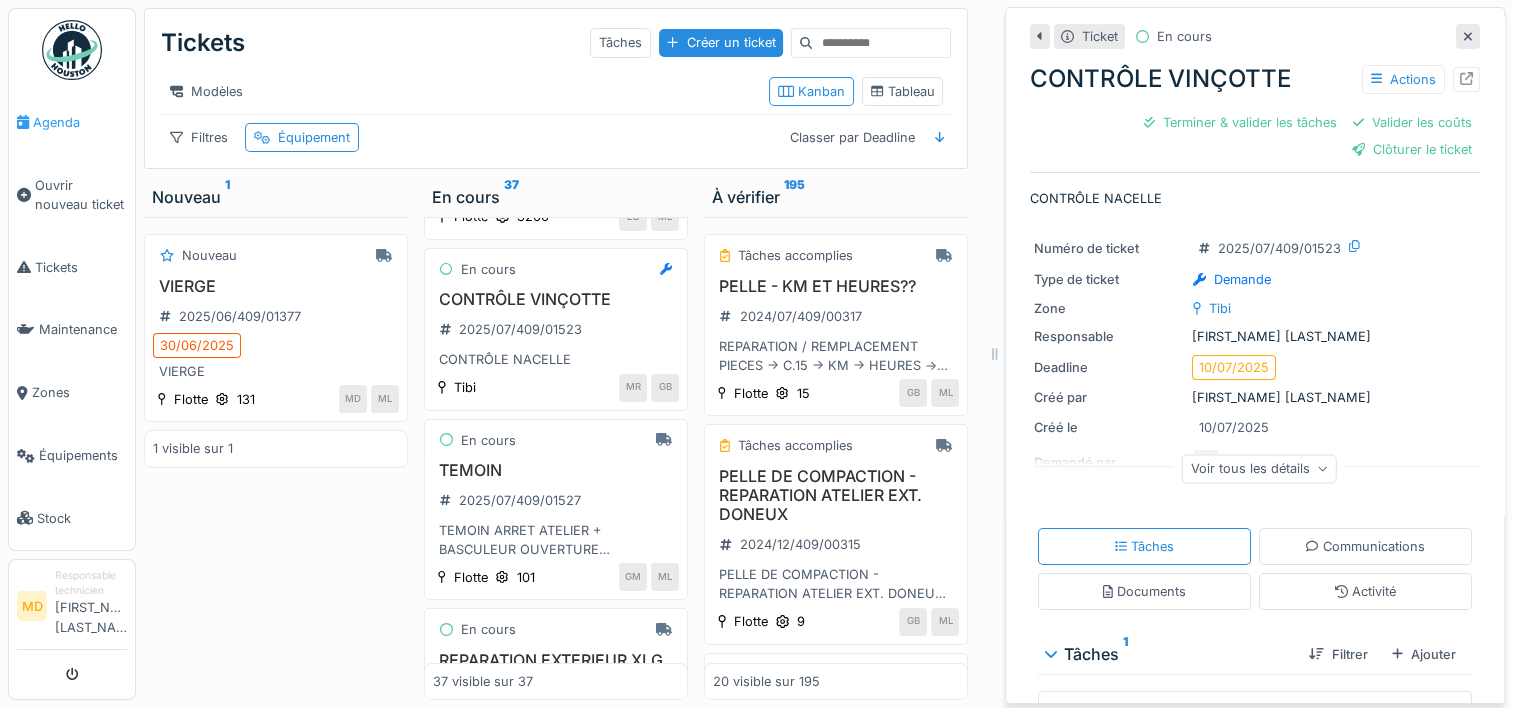click on "Agenda" at bounding box center [80, 122] 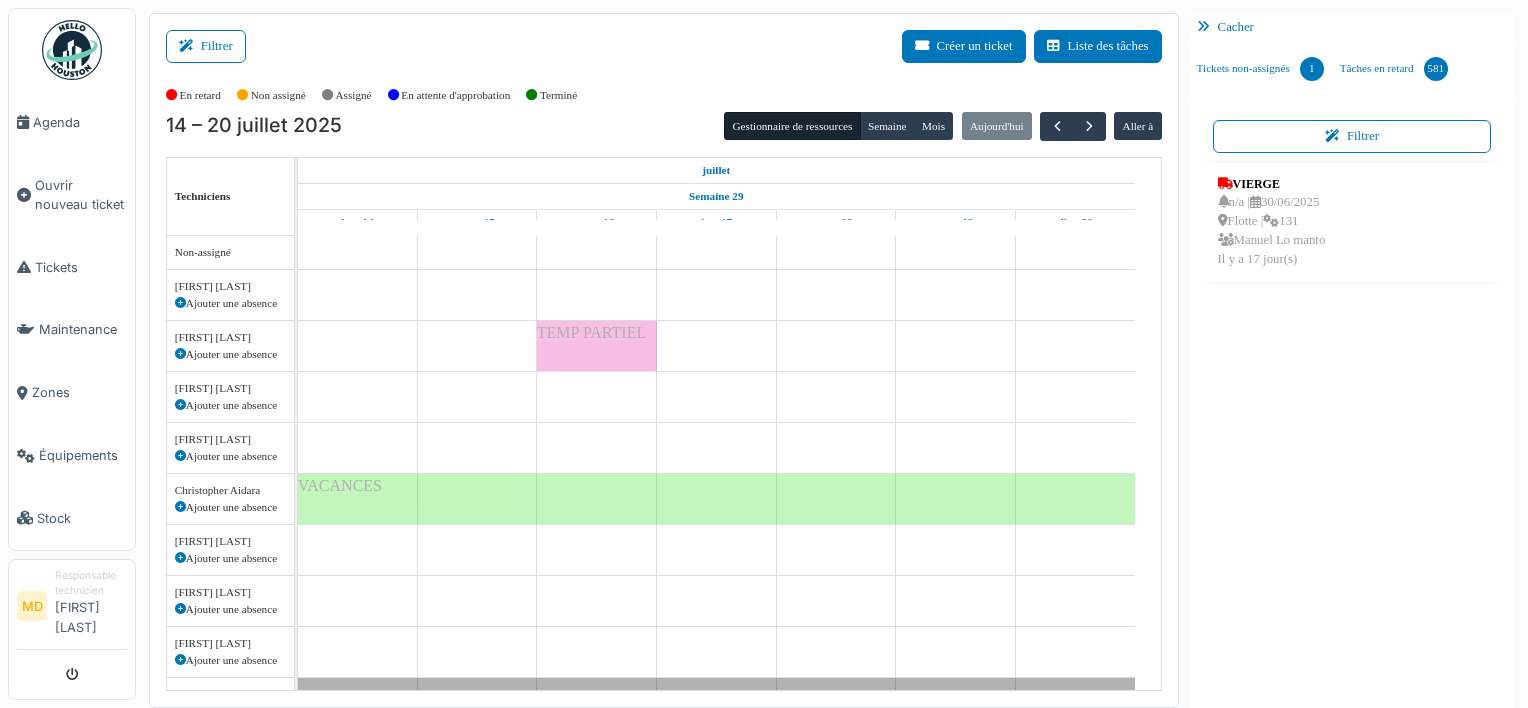scroll, scrollTop: 0, scrollLeft: 0, axis: both 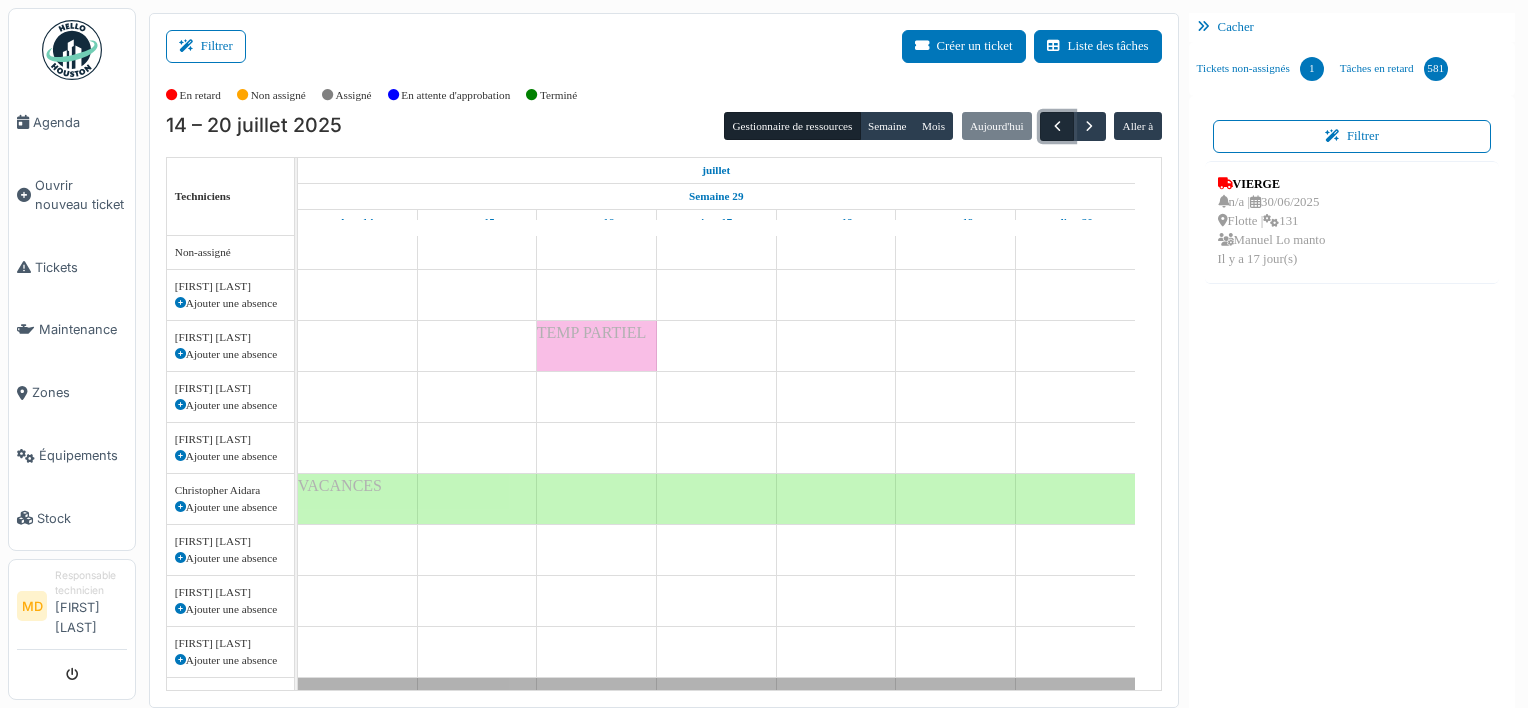 click at bounding box center [1057, 126] 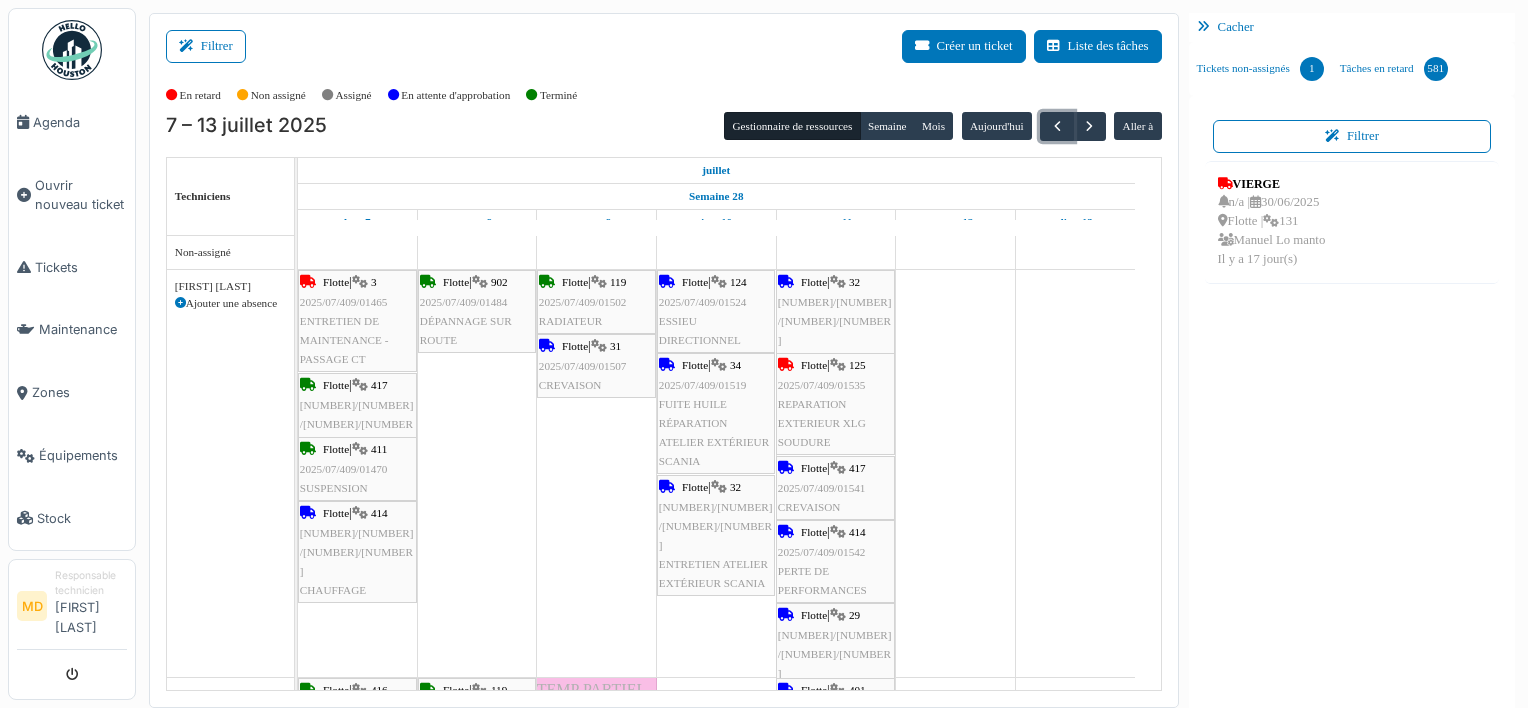 scroll, scrollTop: 243, scrollLeft: 0, axis: vertical 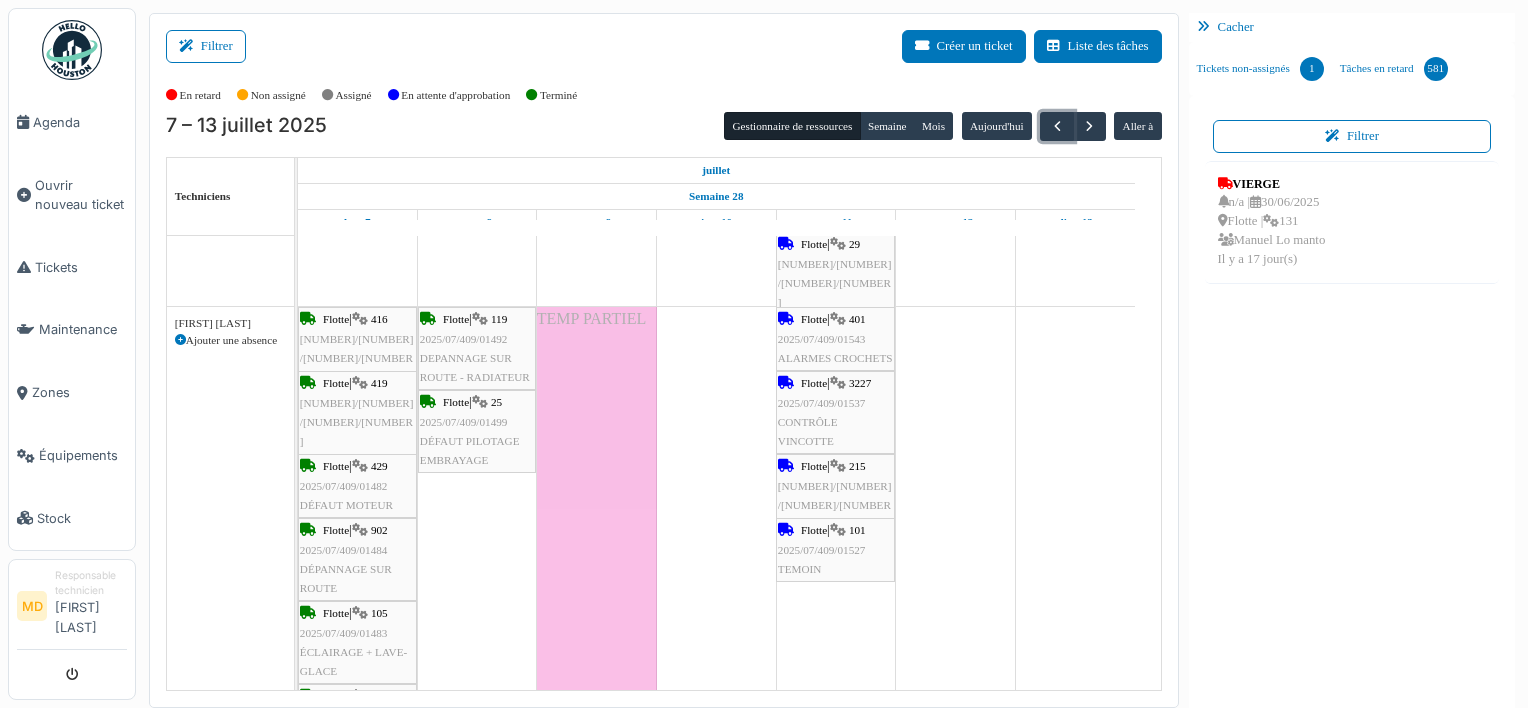 click at bounding box center (838, 383) 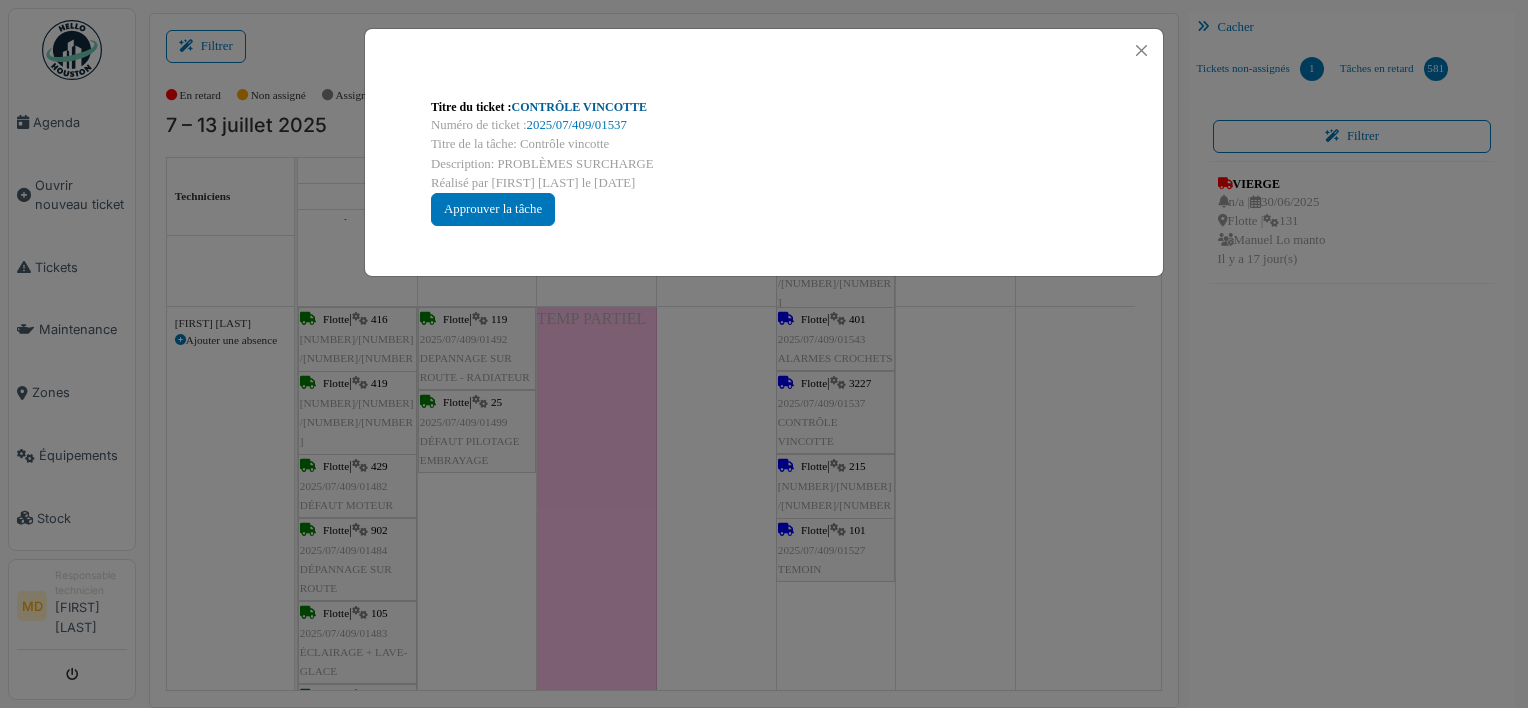 click on "CONTRÔLE VINCOTTE" at bounding box center [579, 107] 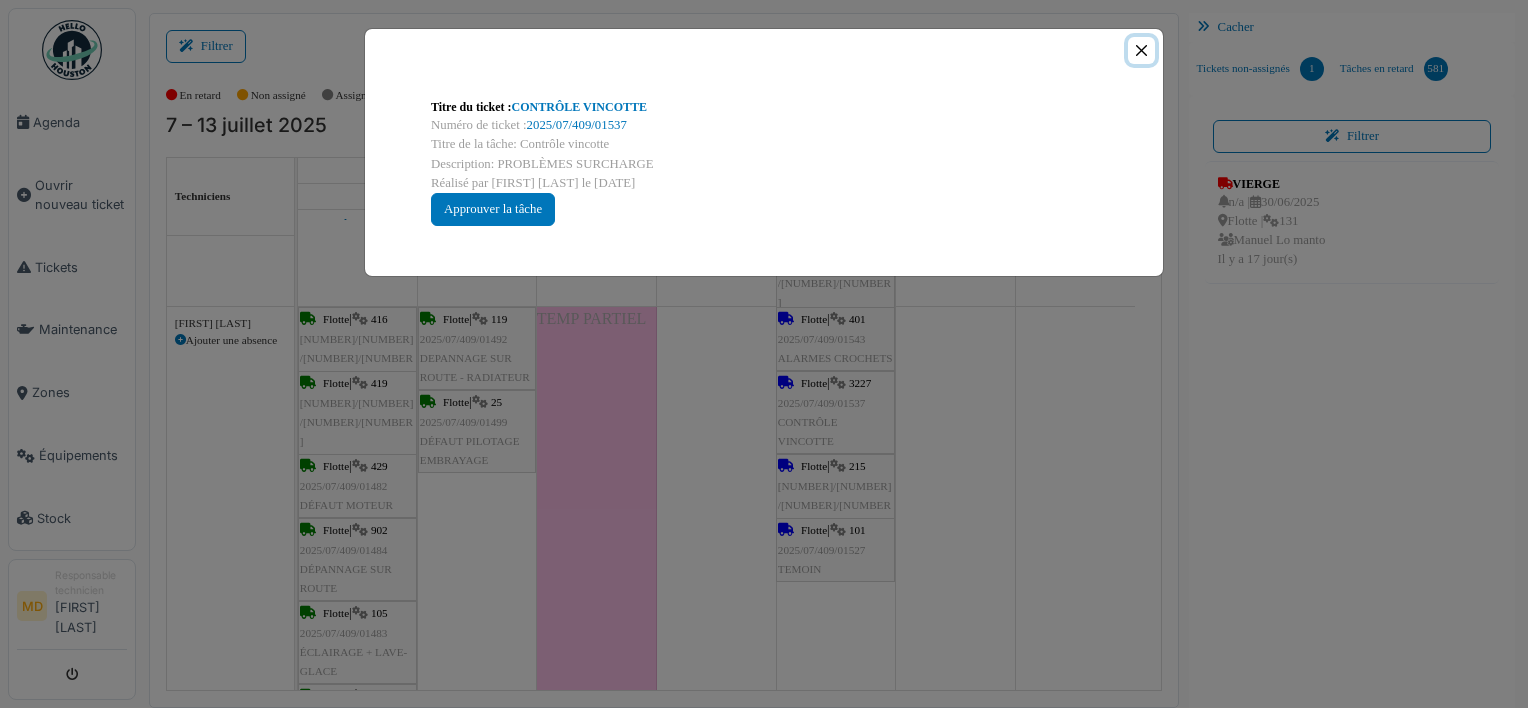 click at bounding box center (1141, 50) 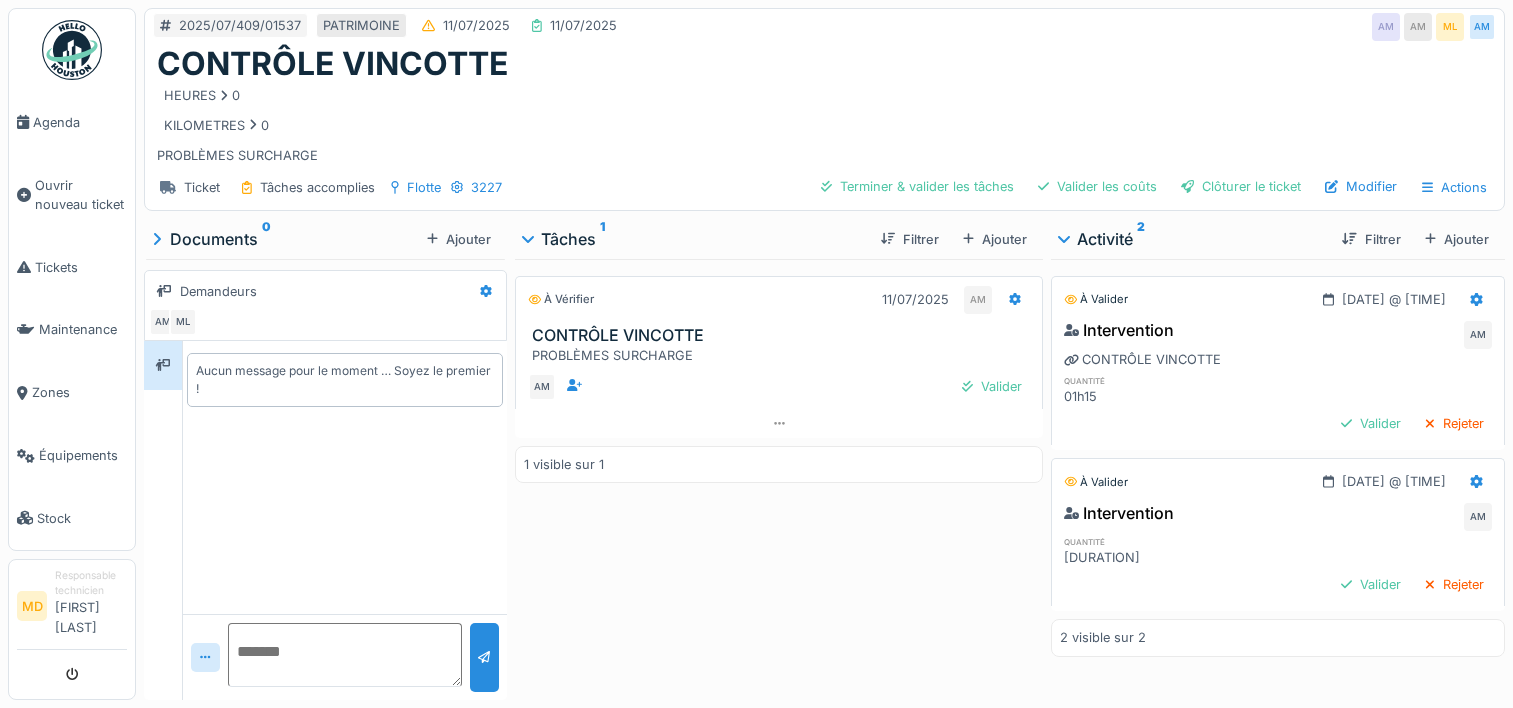 scroll, scrollTop: 0, scrollLeft: 0, axis: both 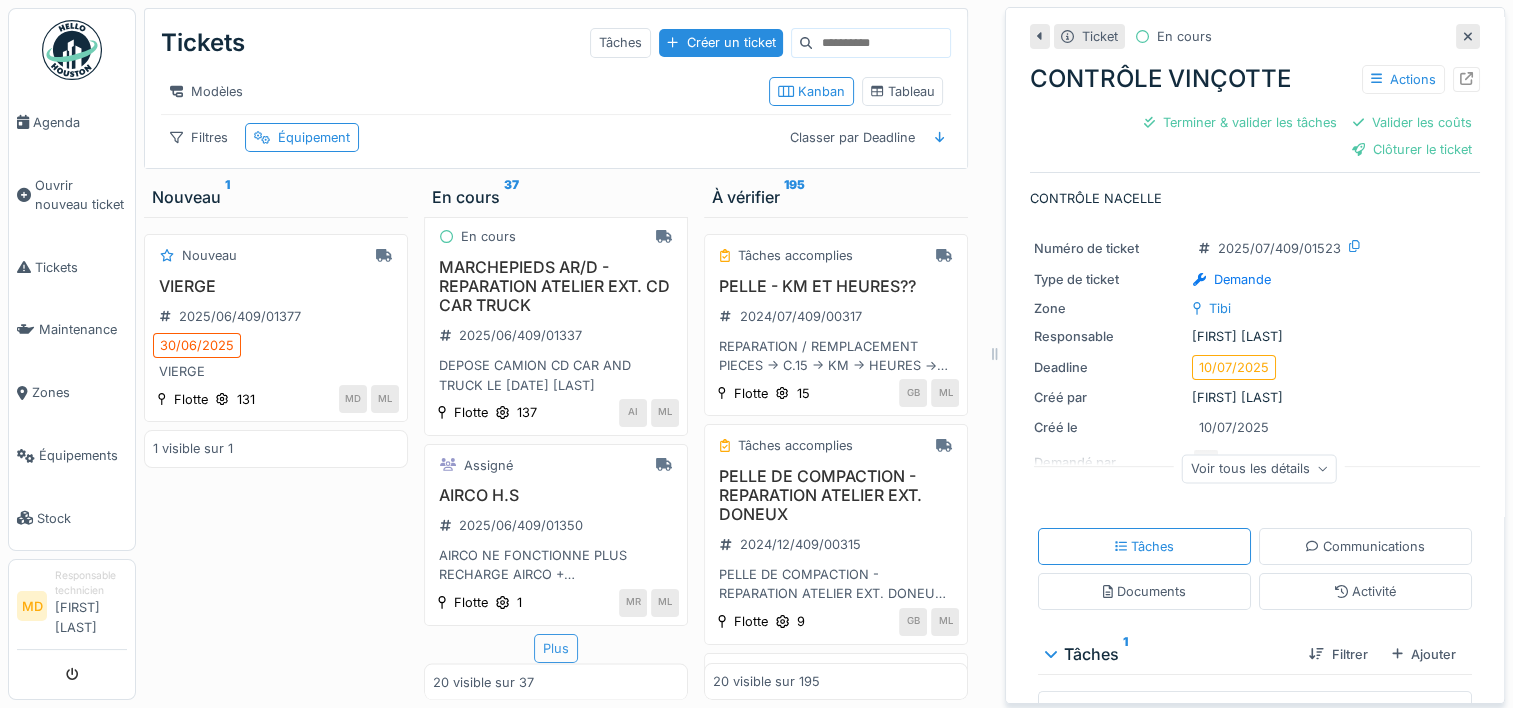 click on "Plus" at bounding box center (556, 648) 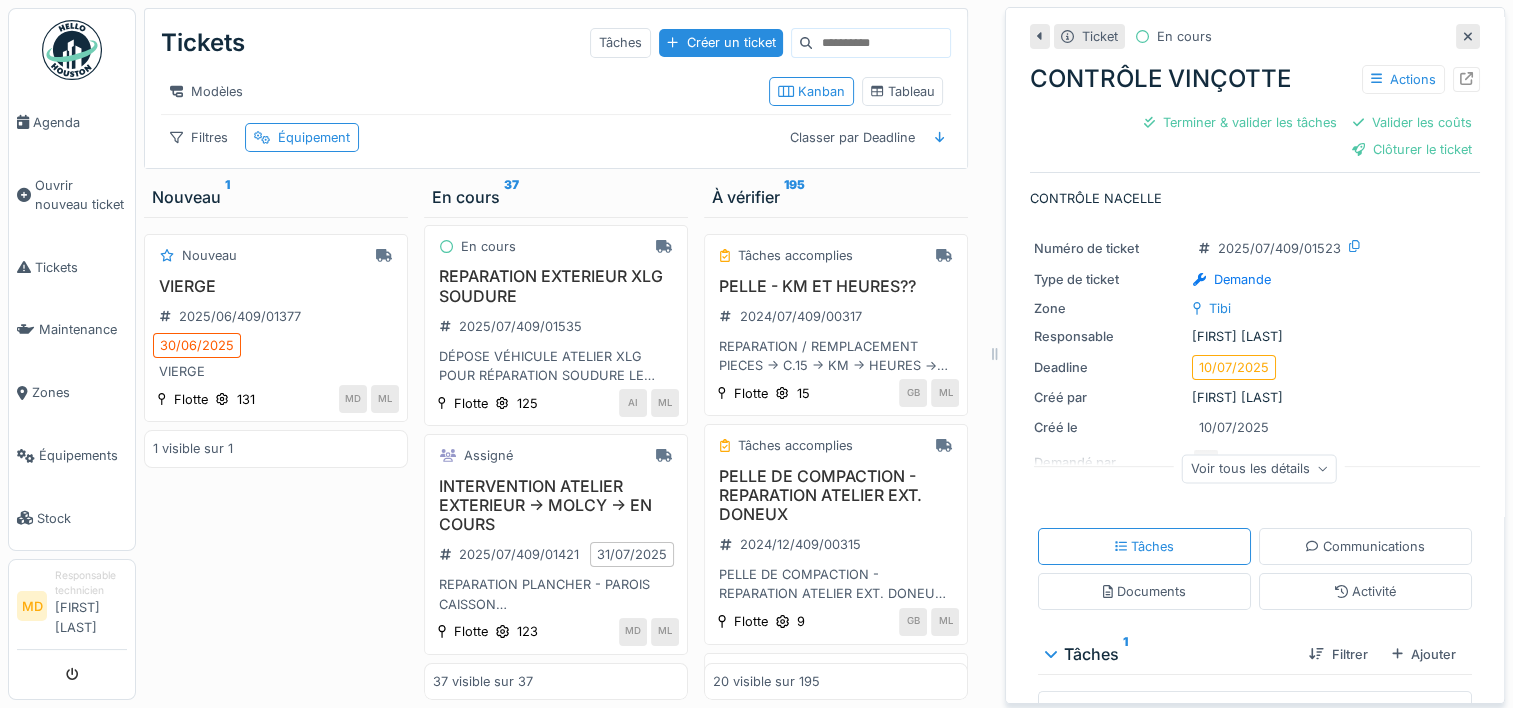 scroll, scrollTop: 7233, scrollLeft: 0, axis: vertical 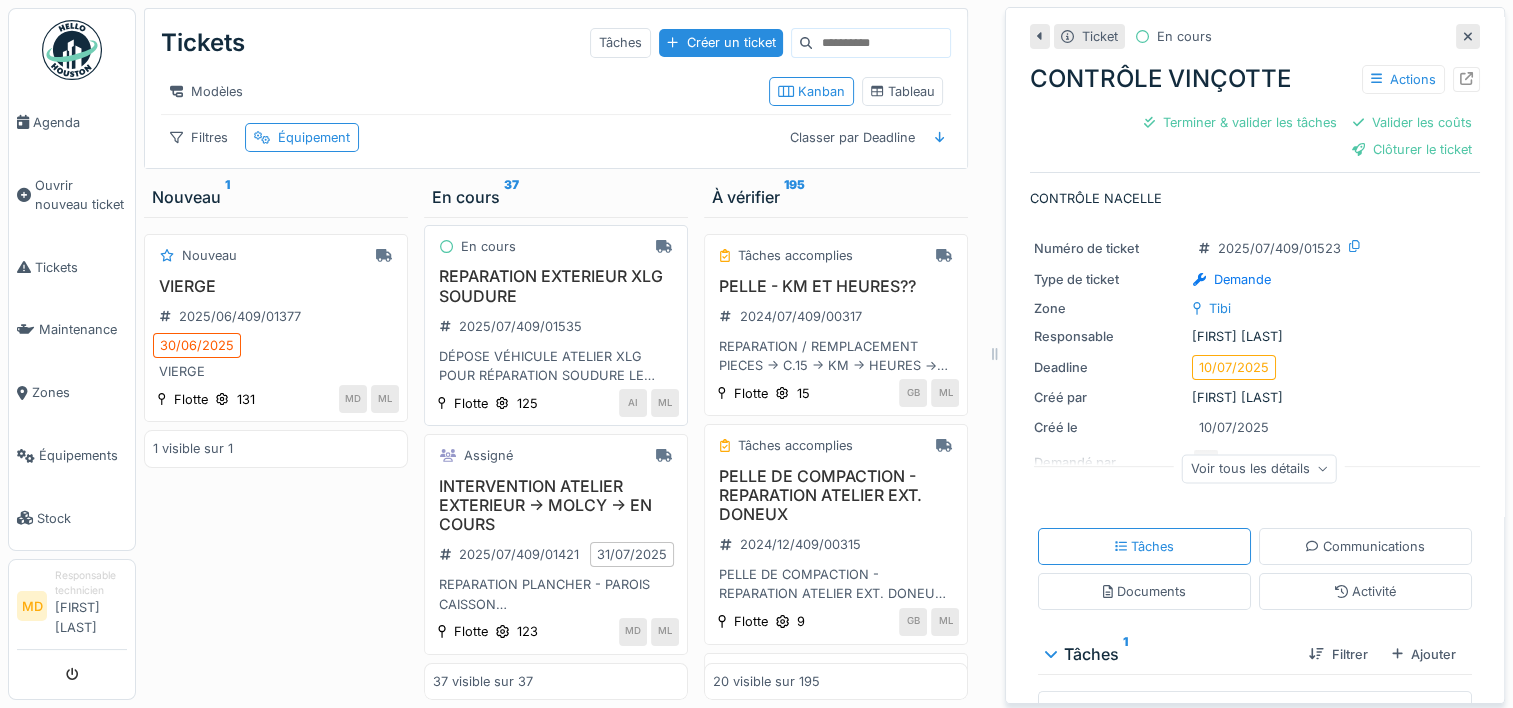 click on "REPARATION EXTERIEUR XLG SOUDURE" at bounding box center (556, 286) 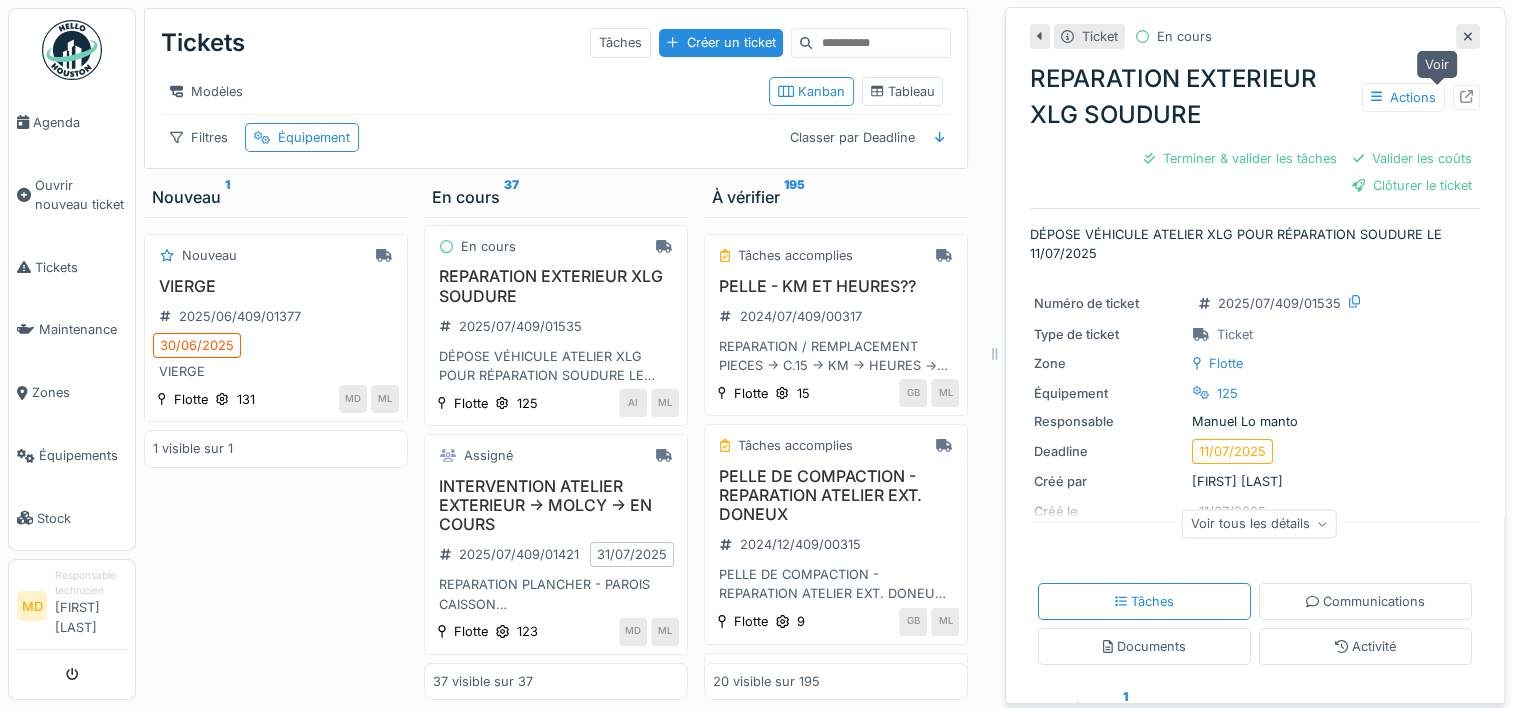 click 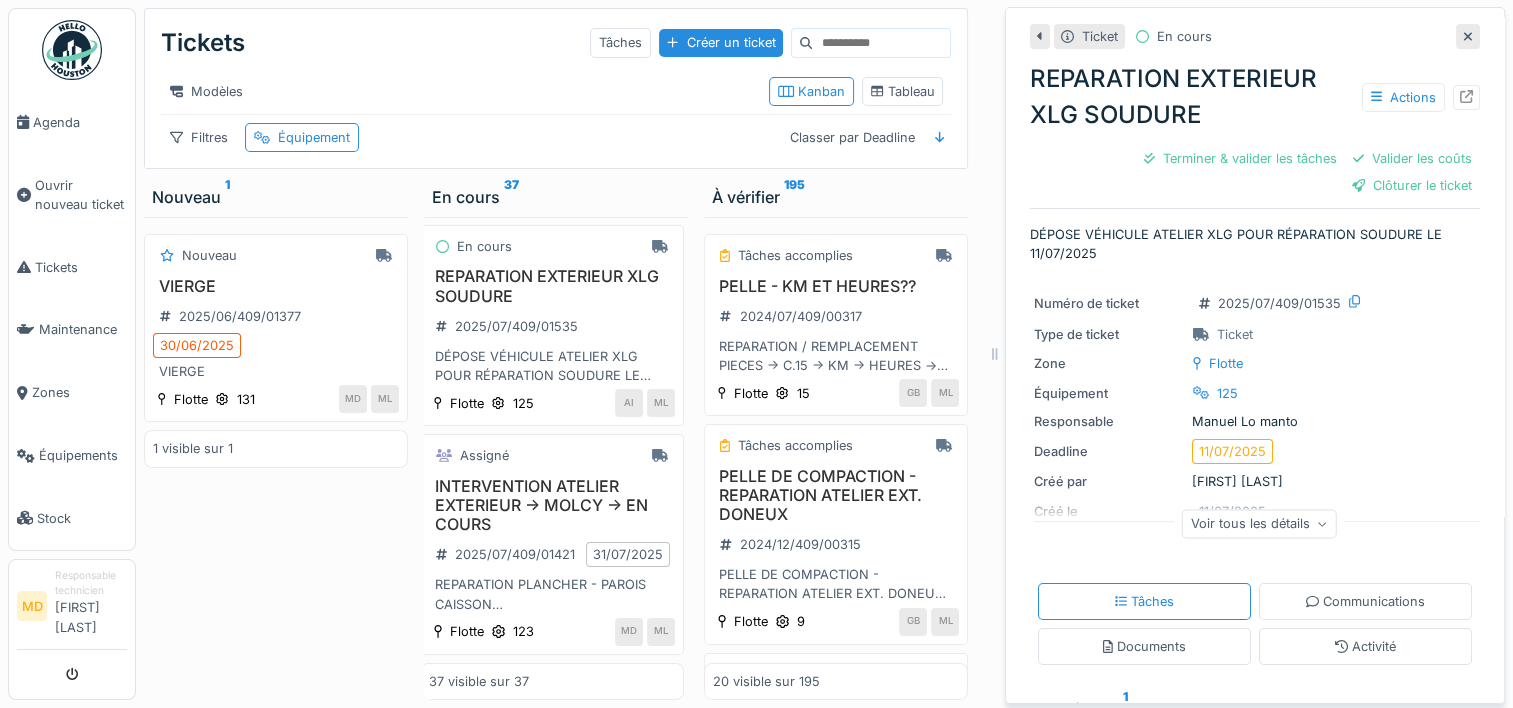 scroll, scrollTop: 7331, scrollLeft: 0, axis: vertical 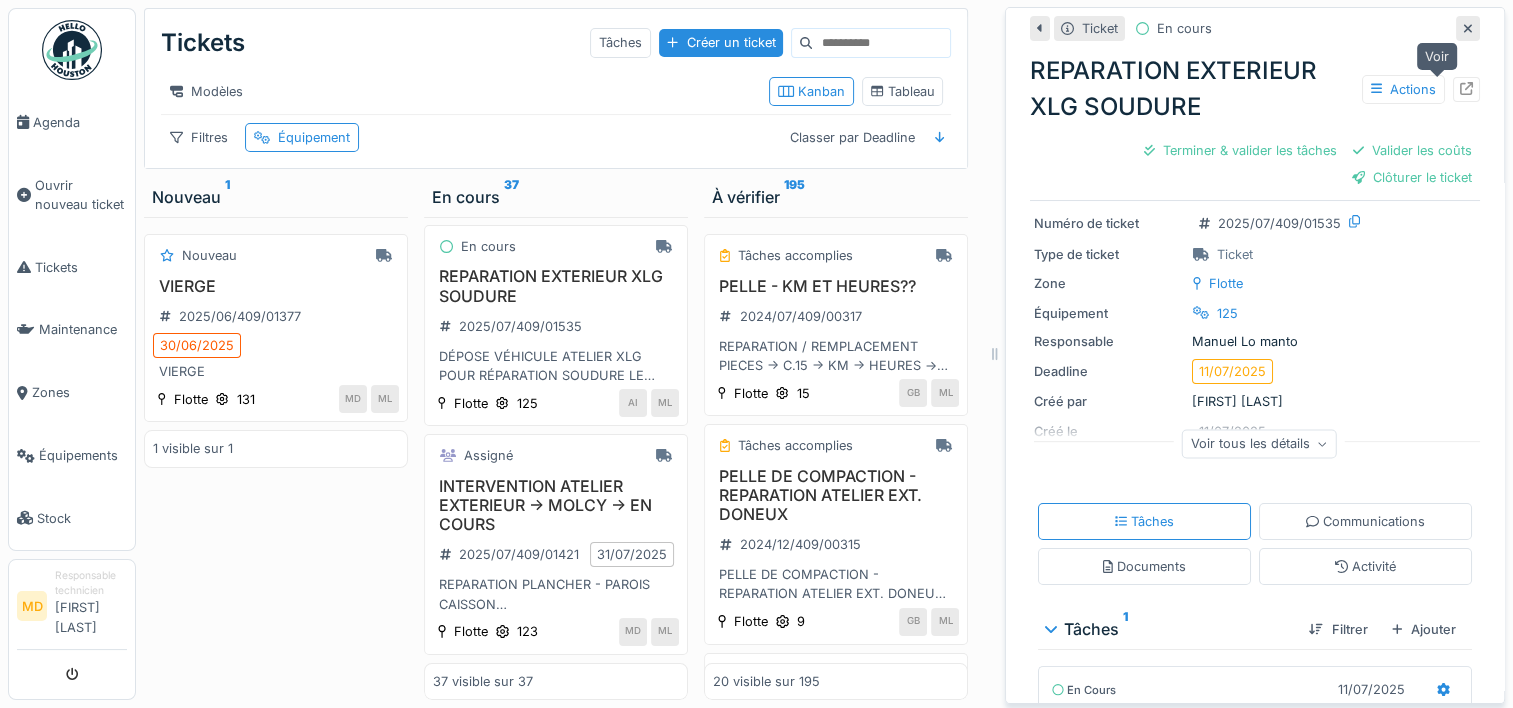 click 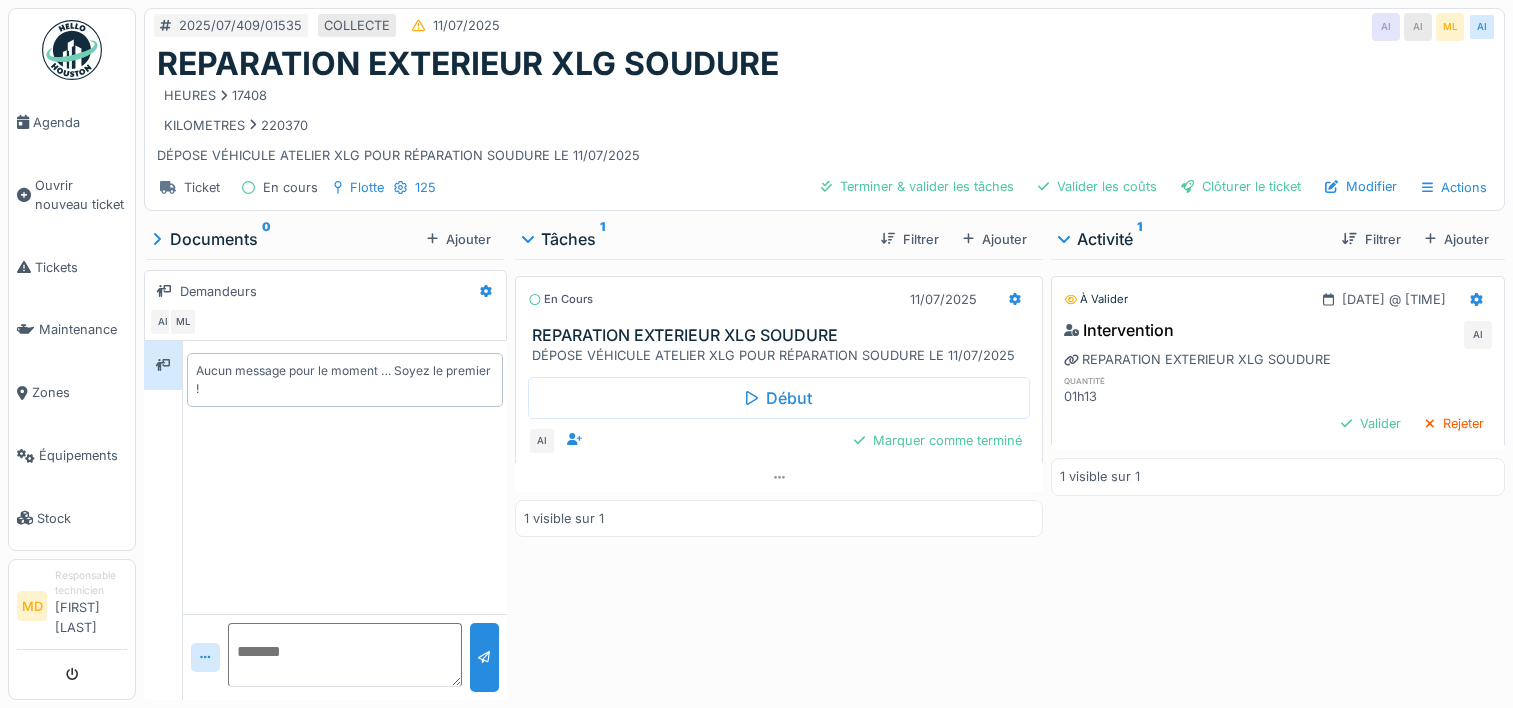 scroll, scrollTop: 0, scrollLeft: 0, axis: both 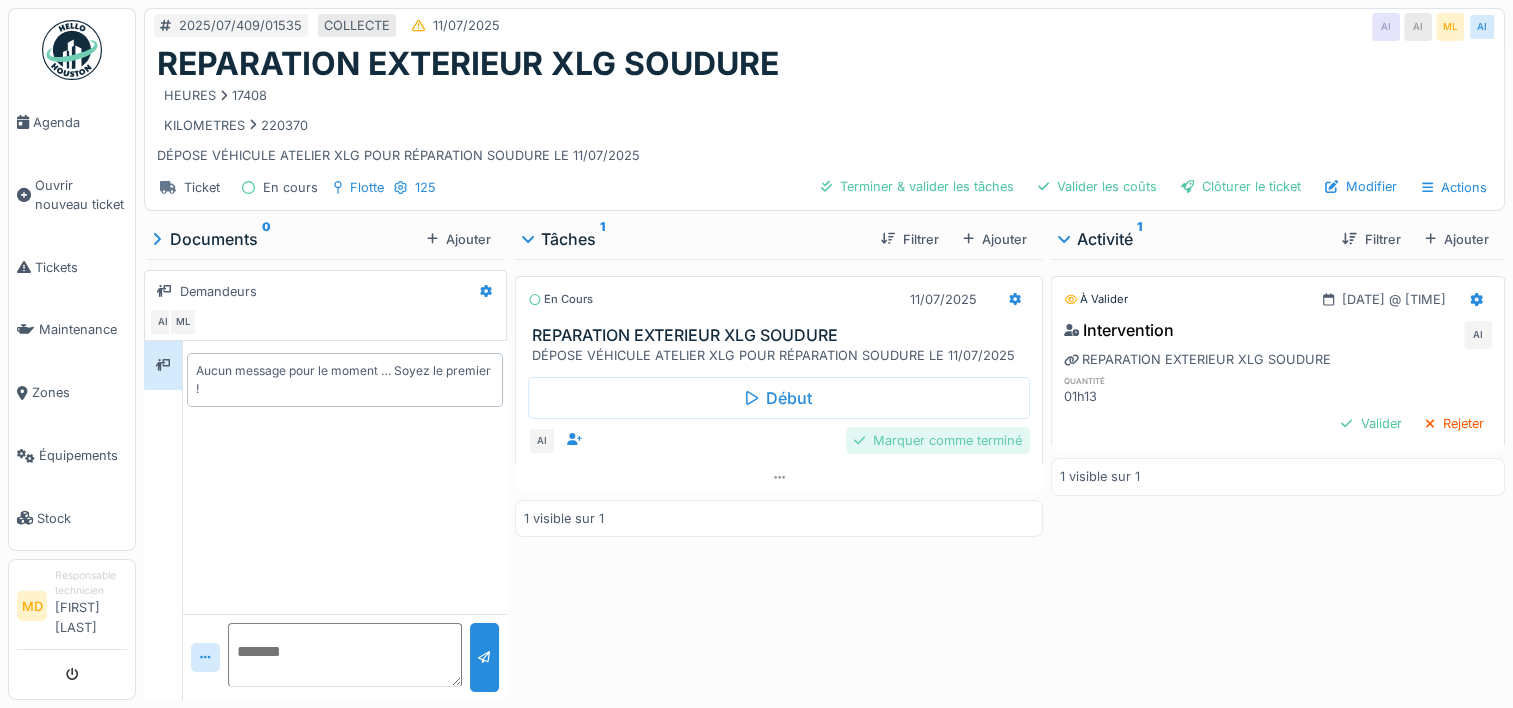 click on "Marquer comme terminé" at bounding box center [938, 440] 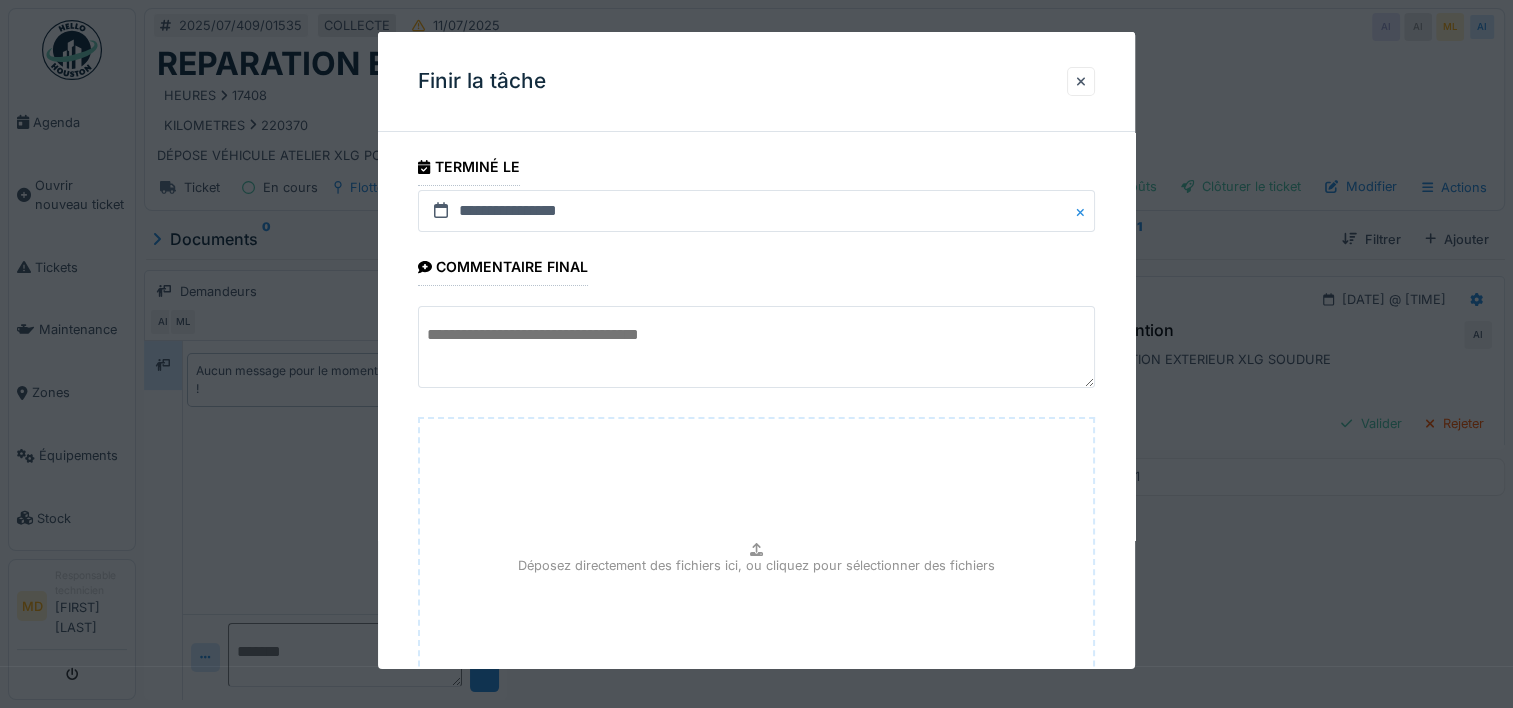 scroll, scrollTop: 176, scrollLeft: 0, axis: vertical 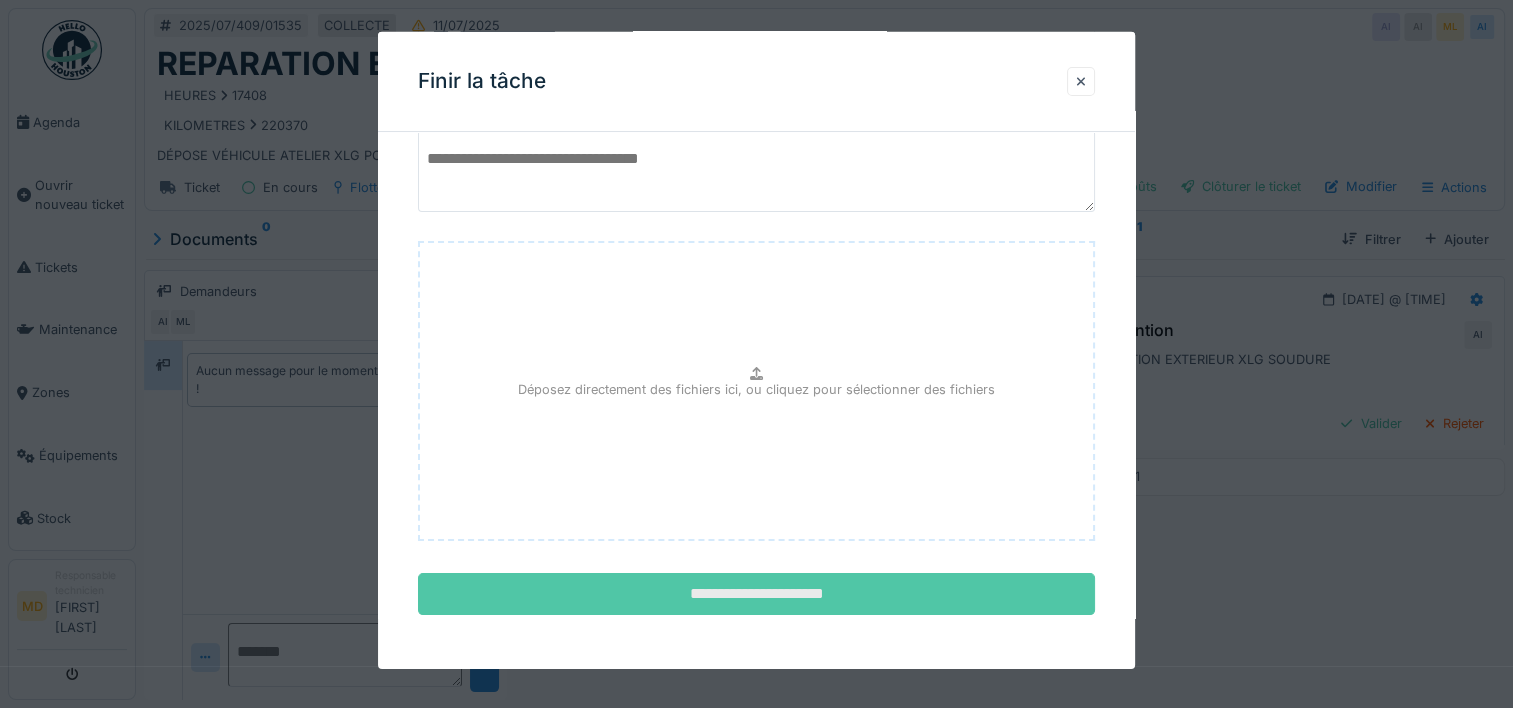 click on "**********" at bounding box center [756, 594] 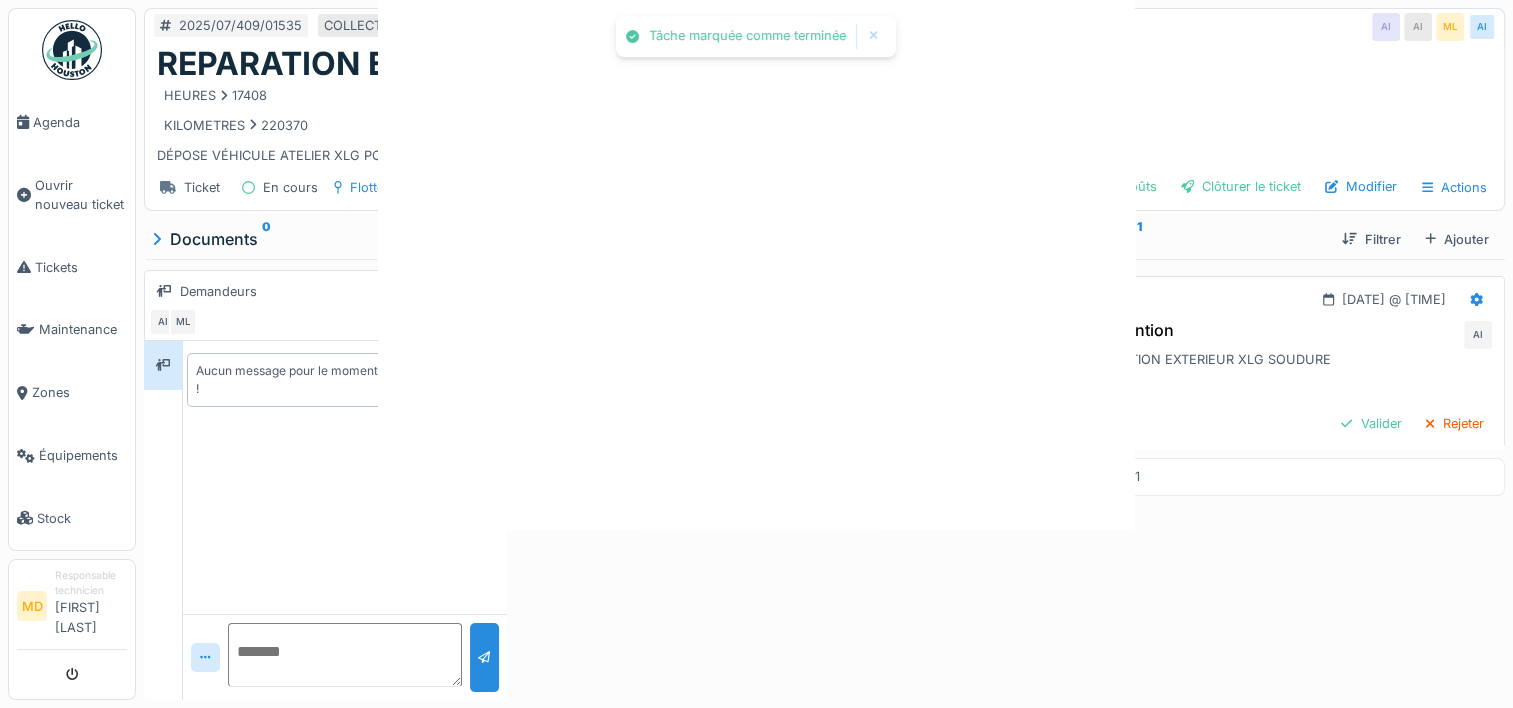 scroll, scrollTop: 0, scrollLeft: 0, axis: both 